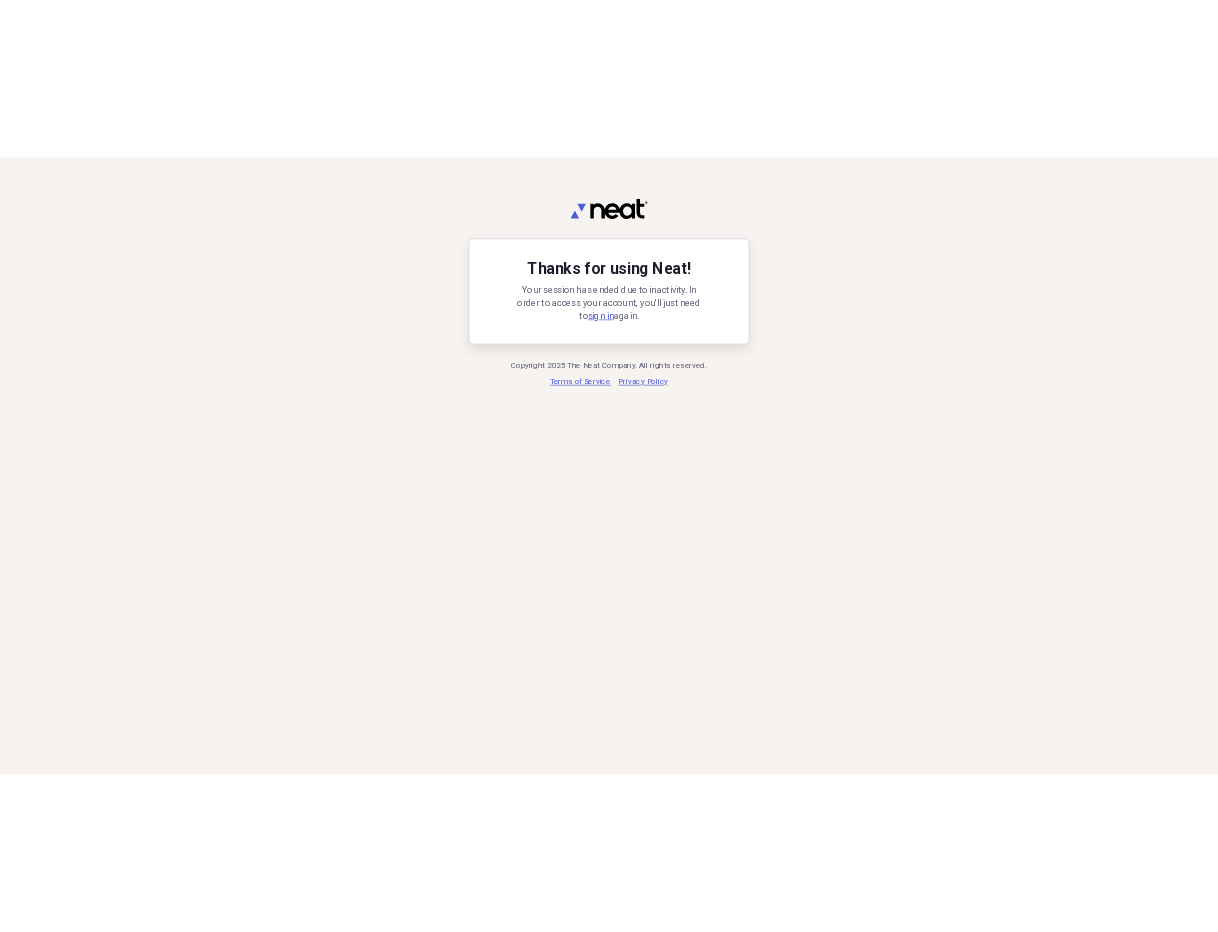 scroll, scrollTop: 0, scrollLeft: 0, axis: both 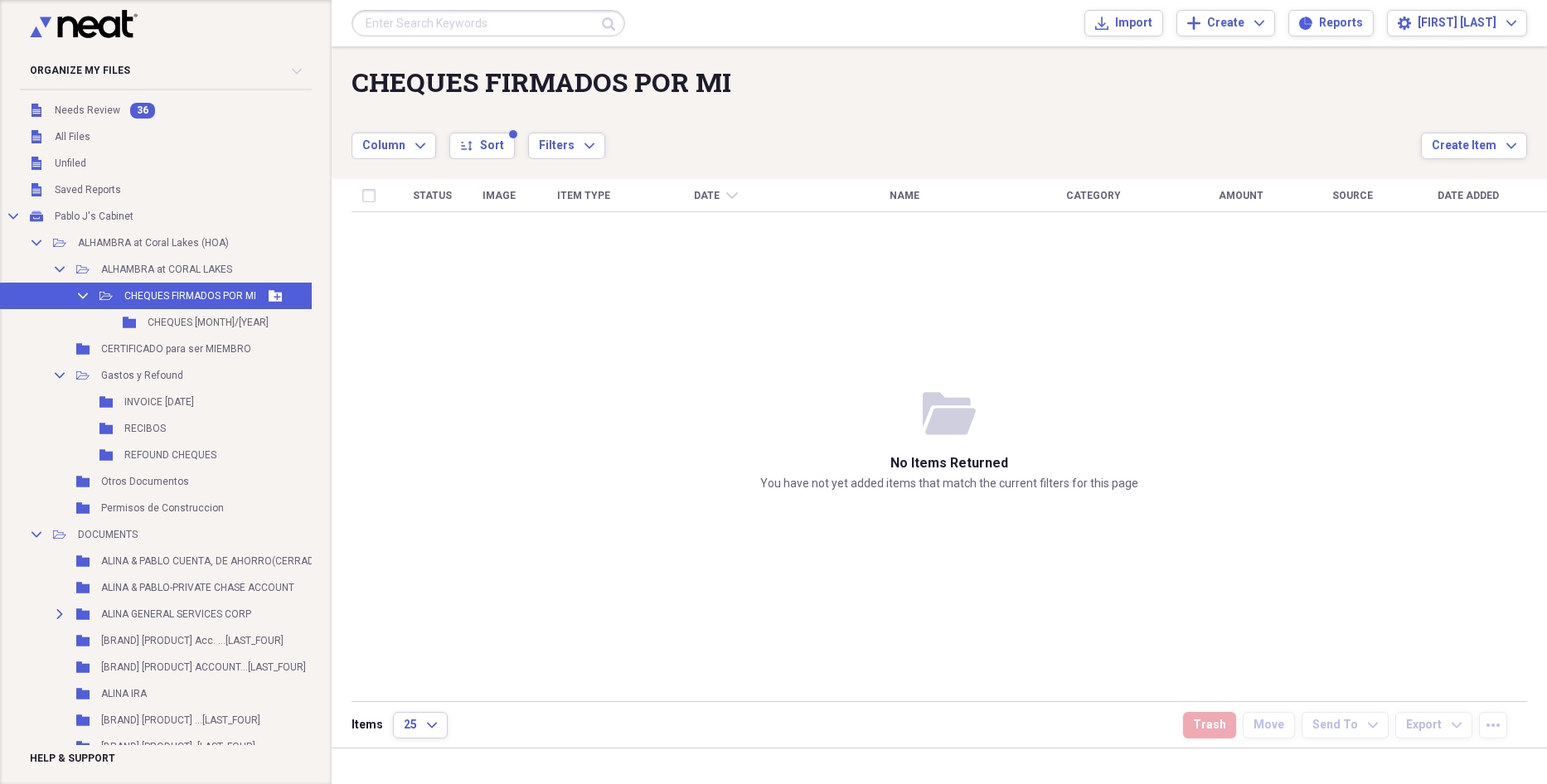 click on "Collapse" 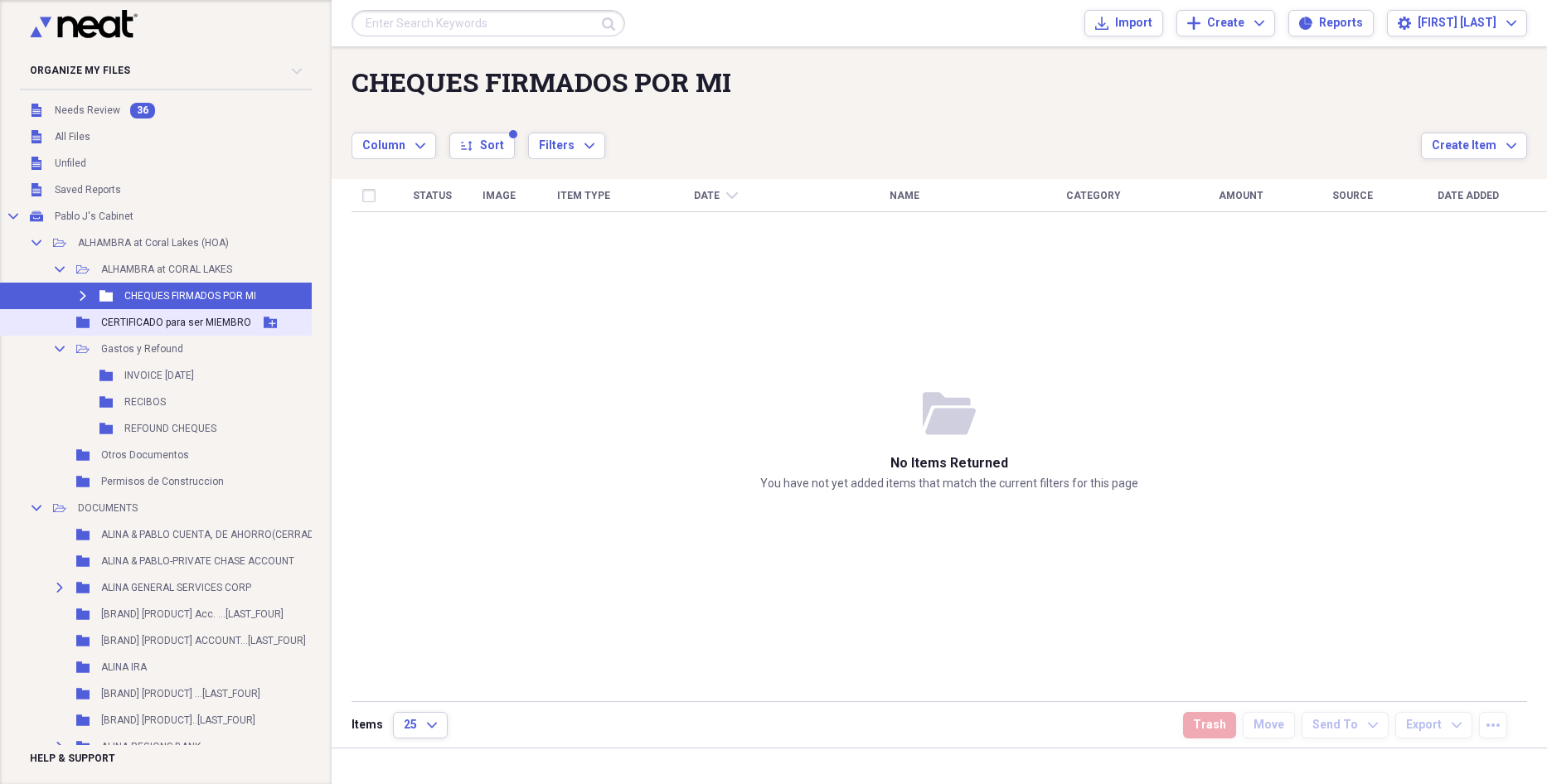 click 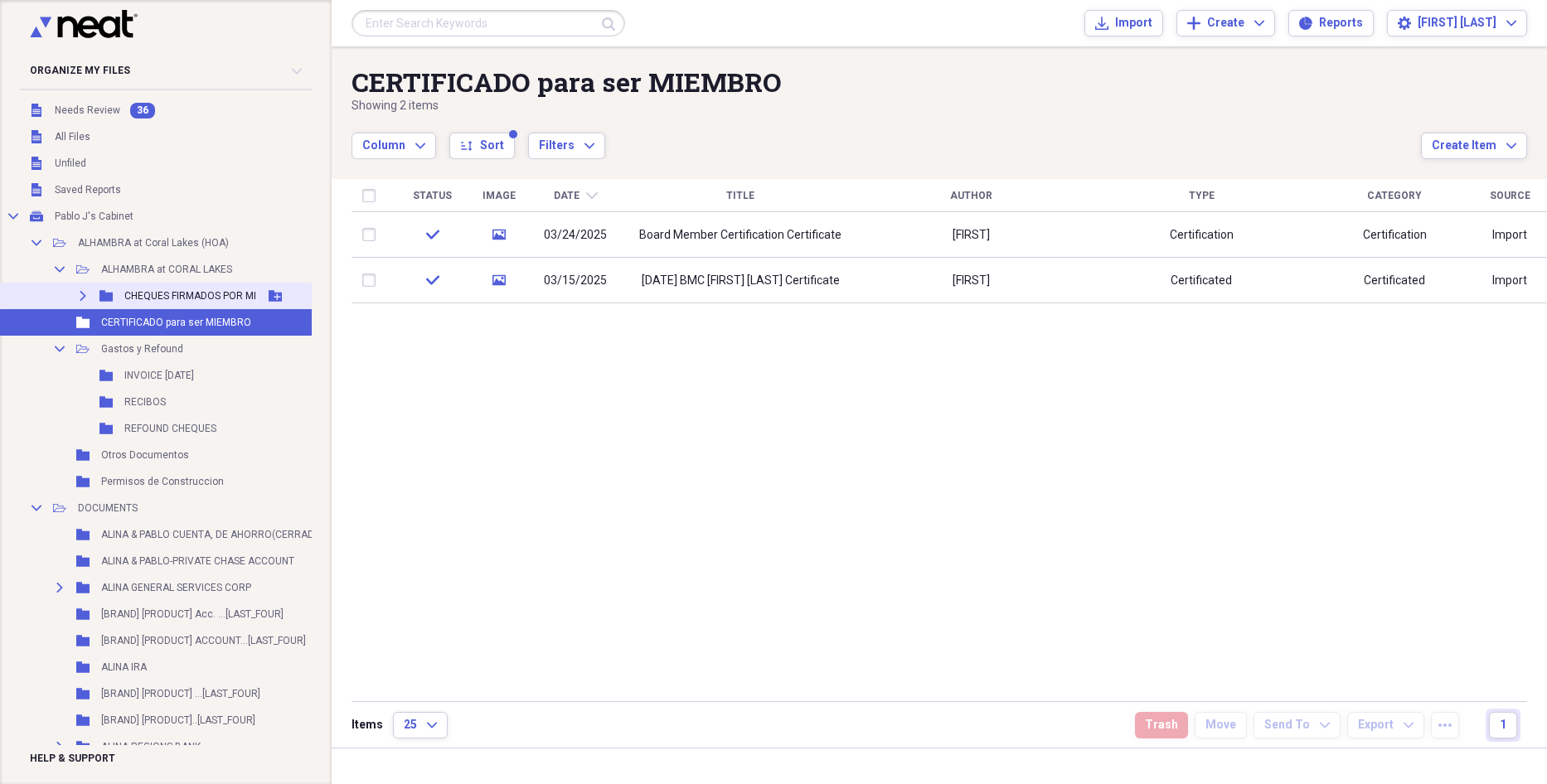click on "Expand" at bounding box center (83, 296) 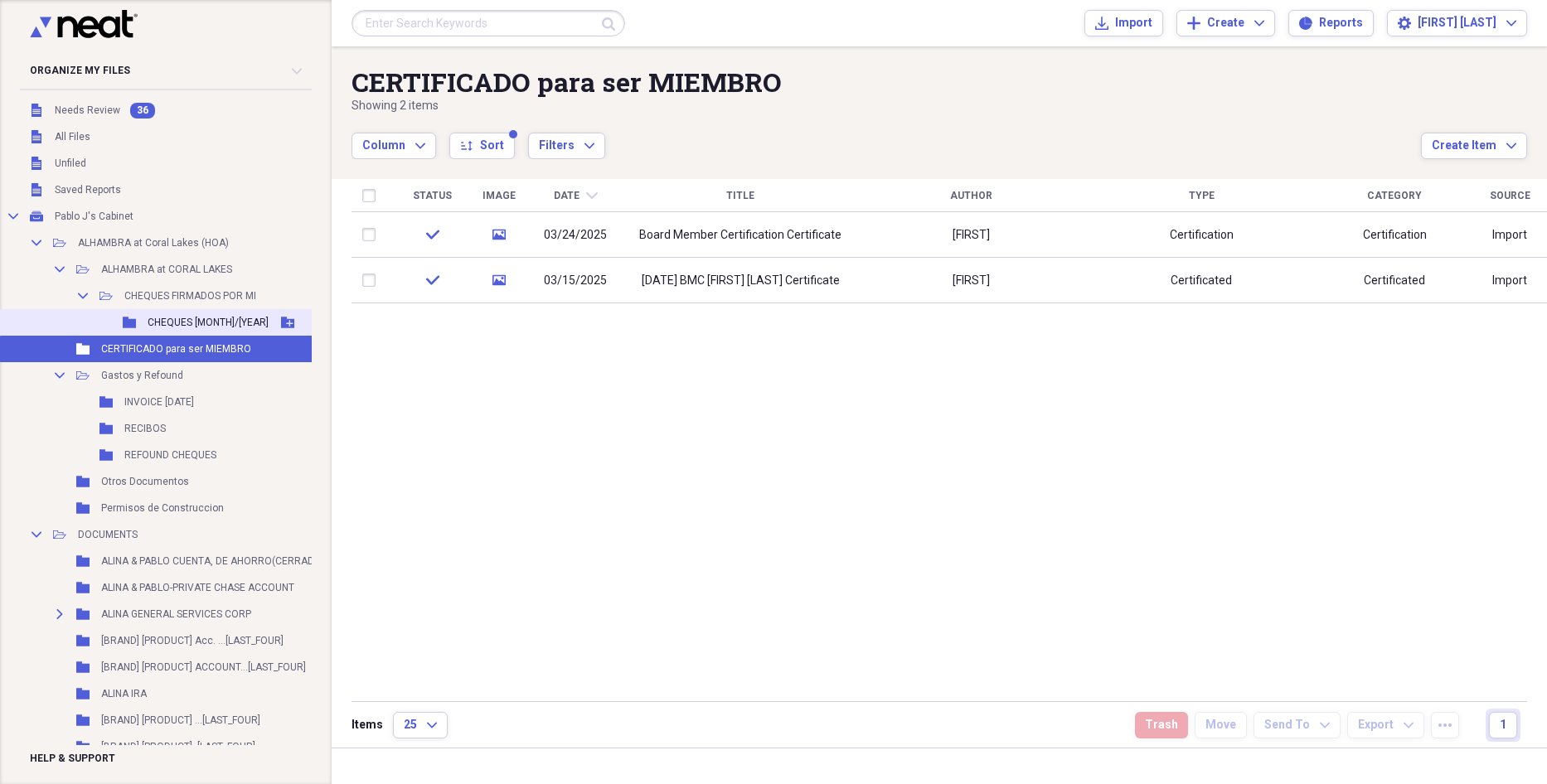click on "Folder CHEQUES [MONTH]/[YEAR] Add Folder" at bounding box center (187, 322) 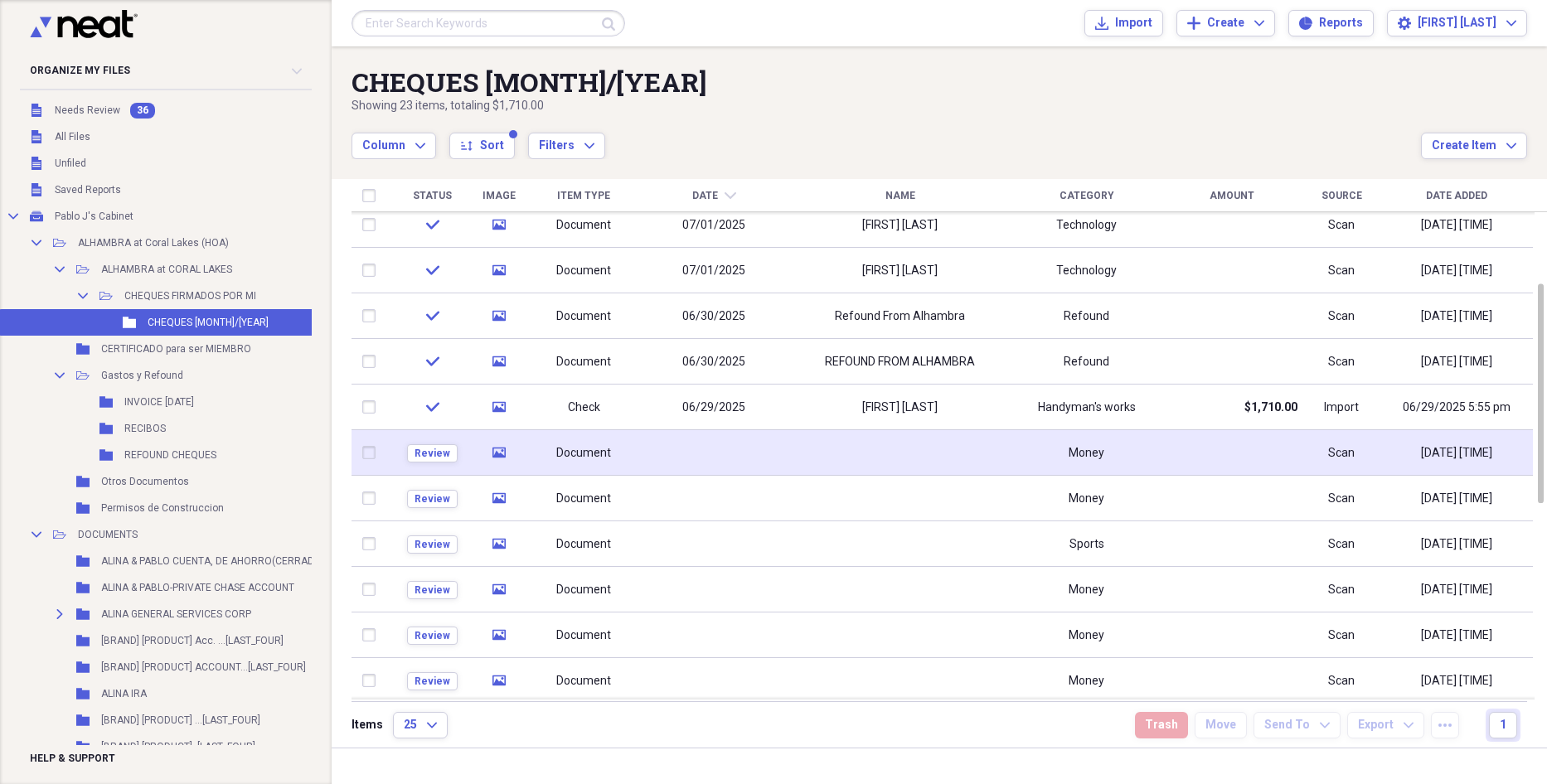 click at bounding box center (714, 452) 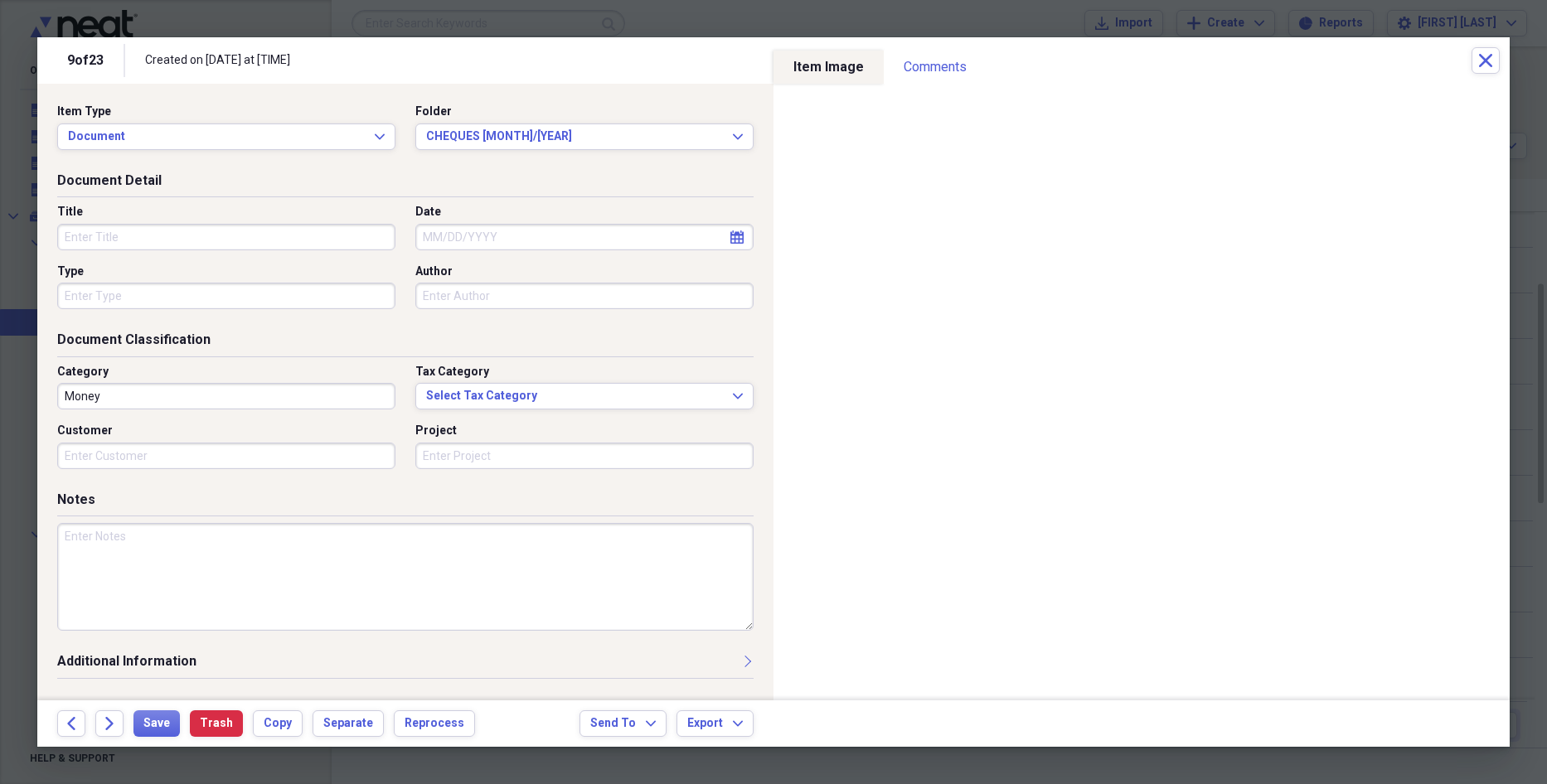 click on "Title" at bounding box center (226, 237) 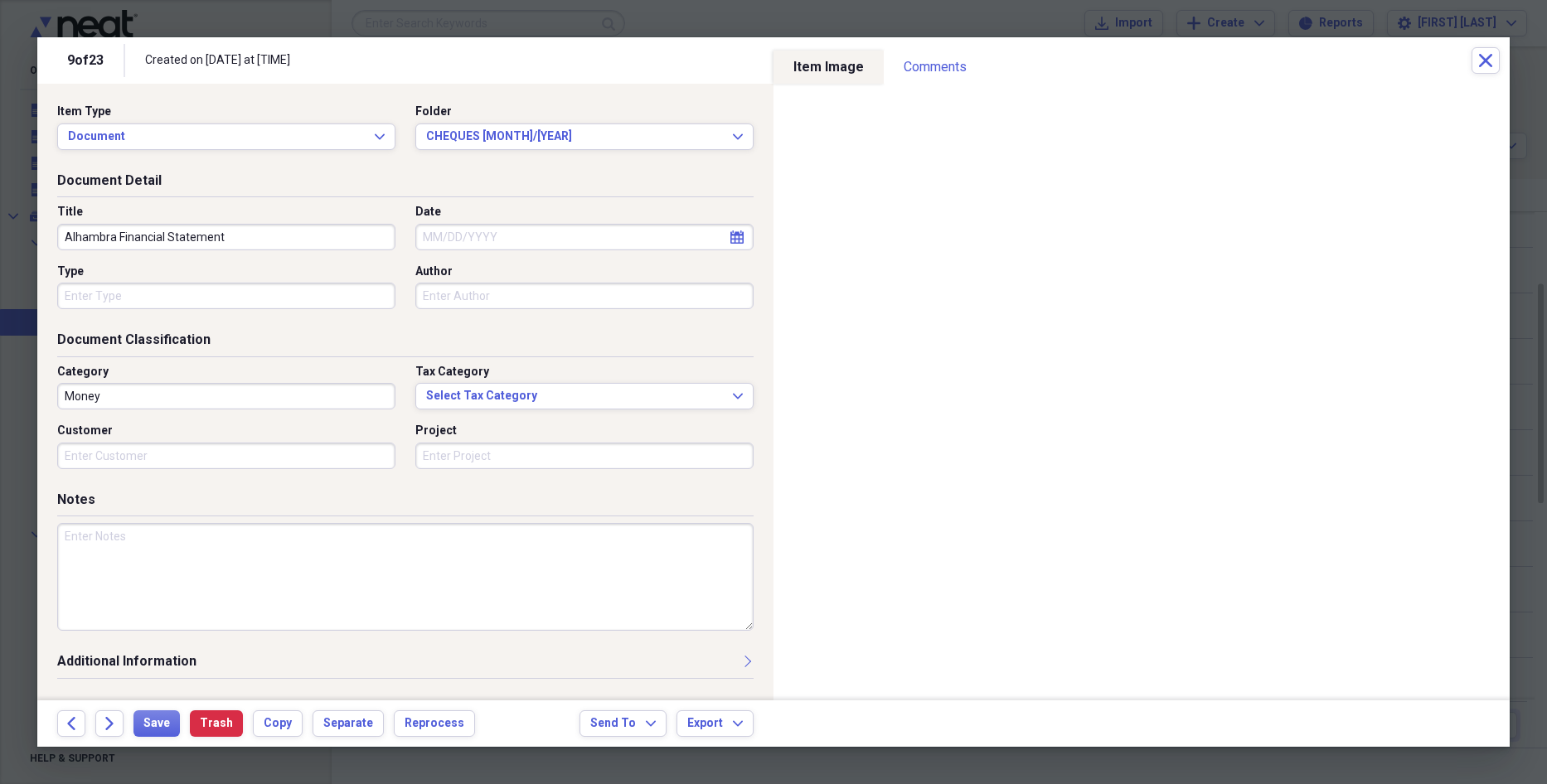 type on "Alhambra Financial Statement" 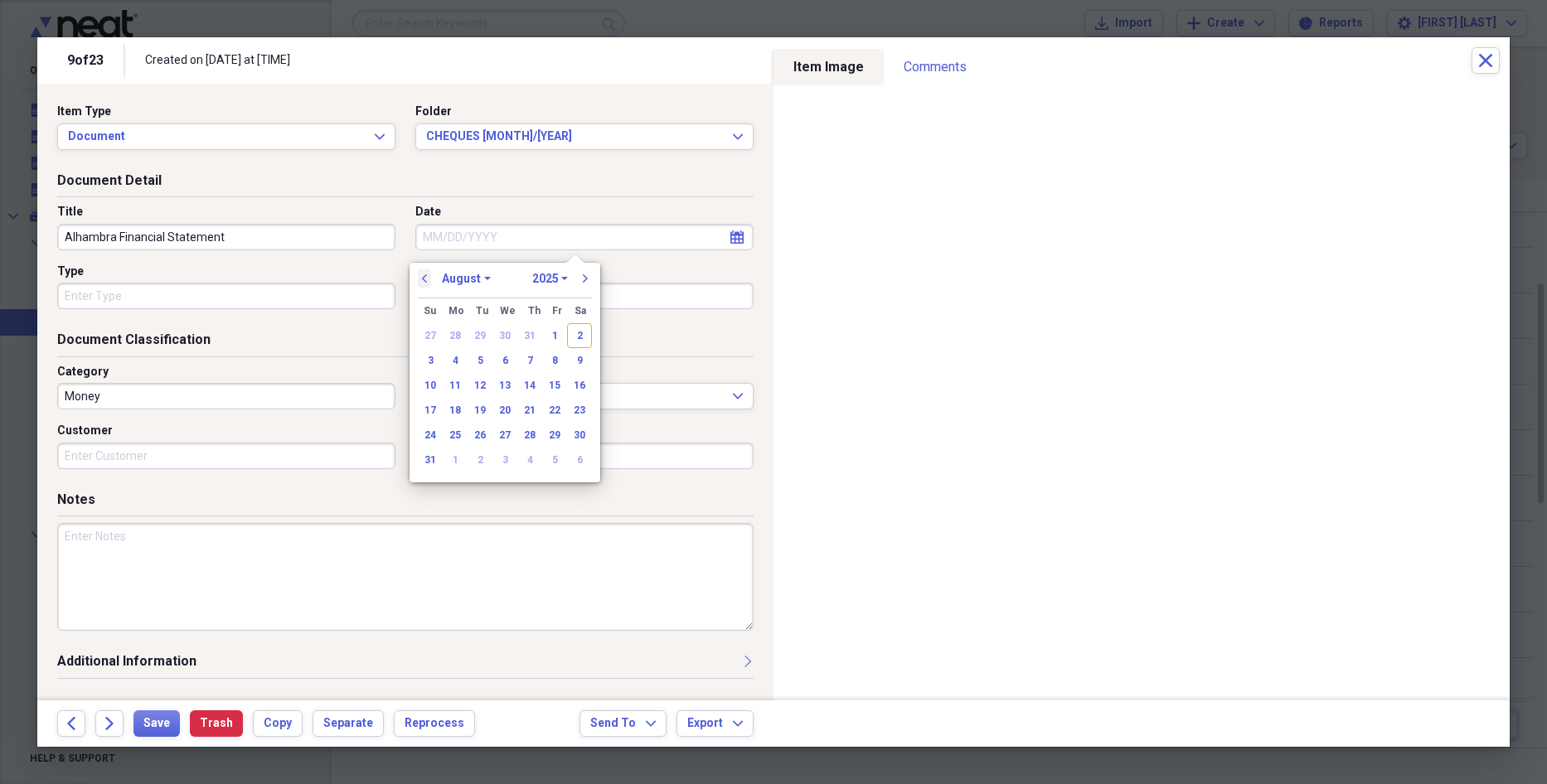 click on "previous" at bounding box center [424, 278] 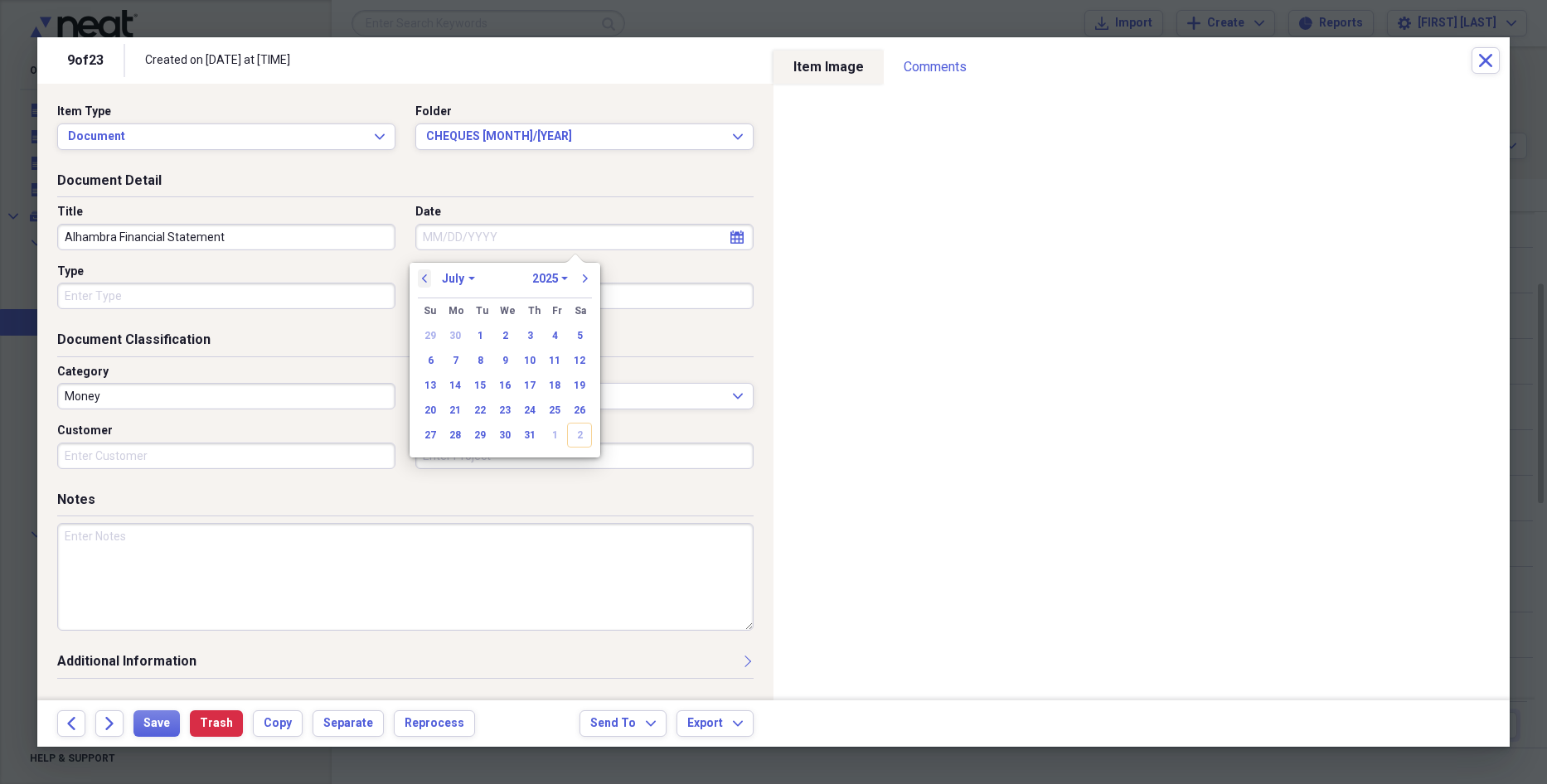 click on "previous" at bounding box center (424, 278) 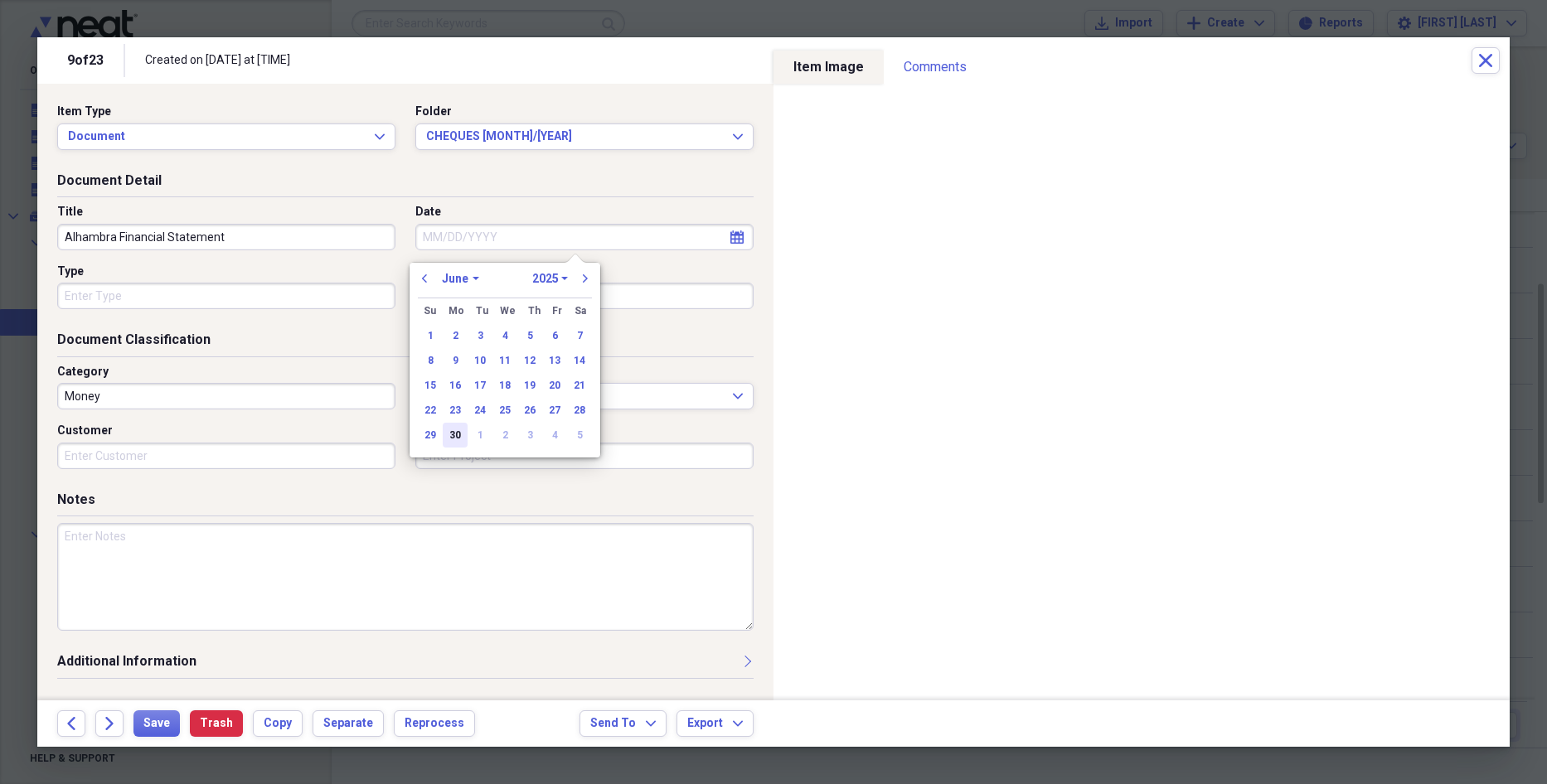 click on "30" at bounding box center (455, 435) 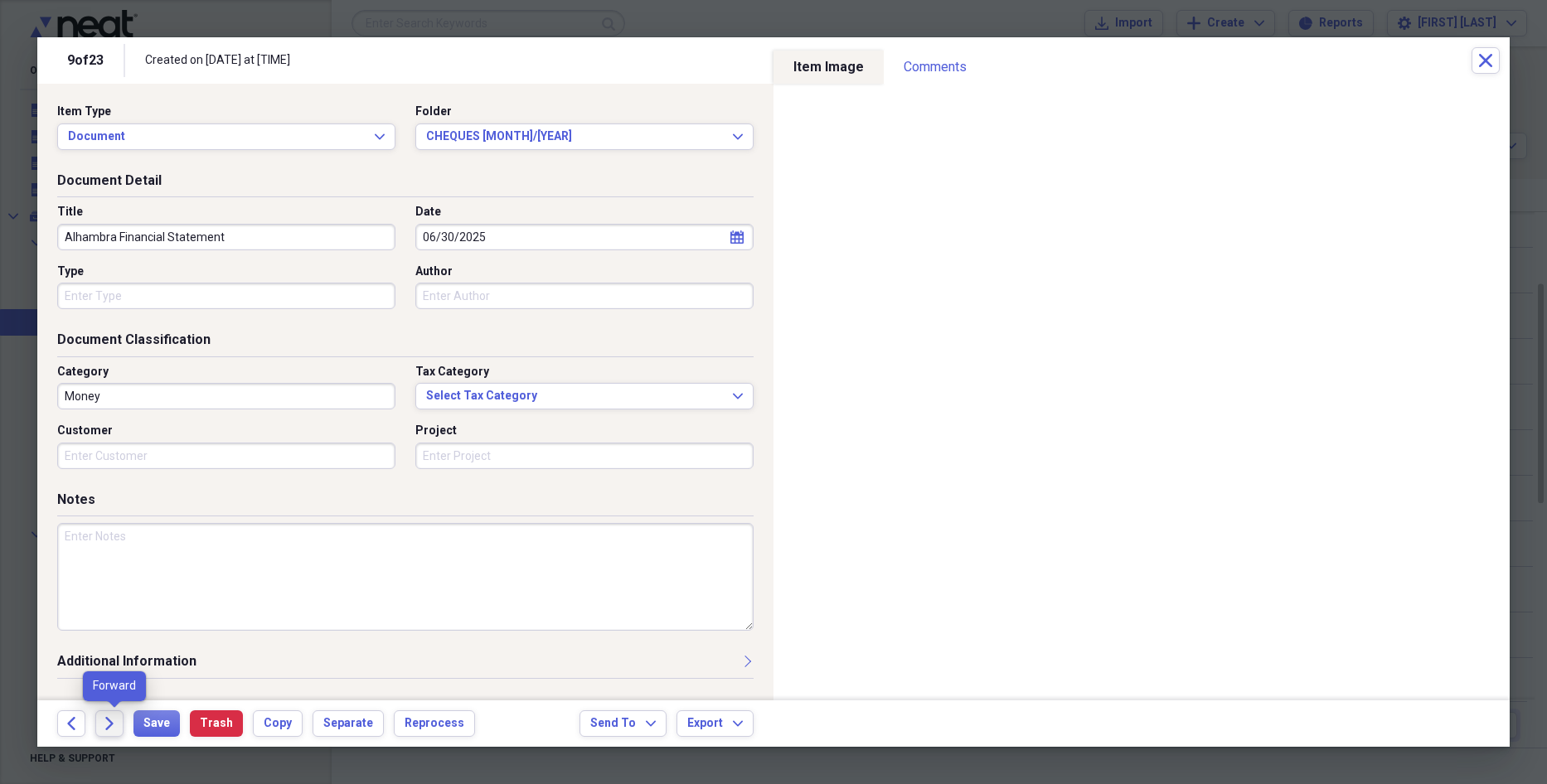 click on "Forward" 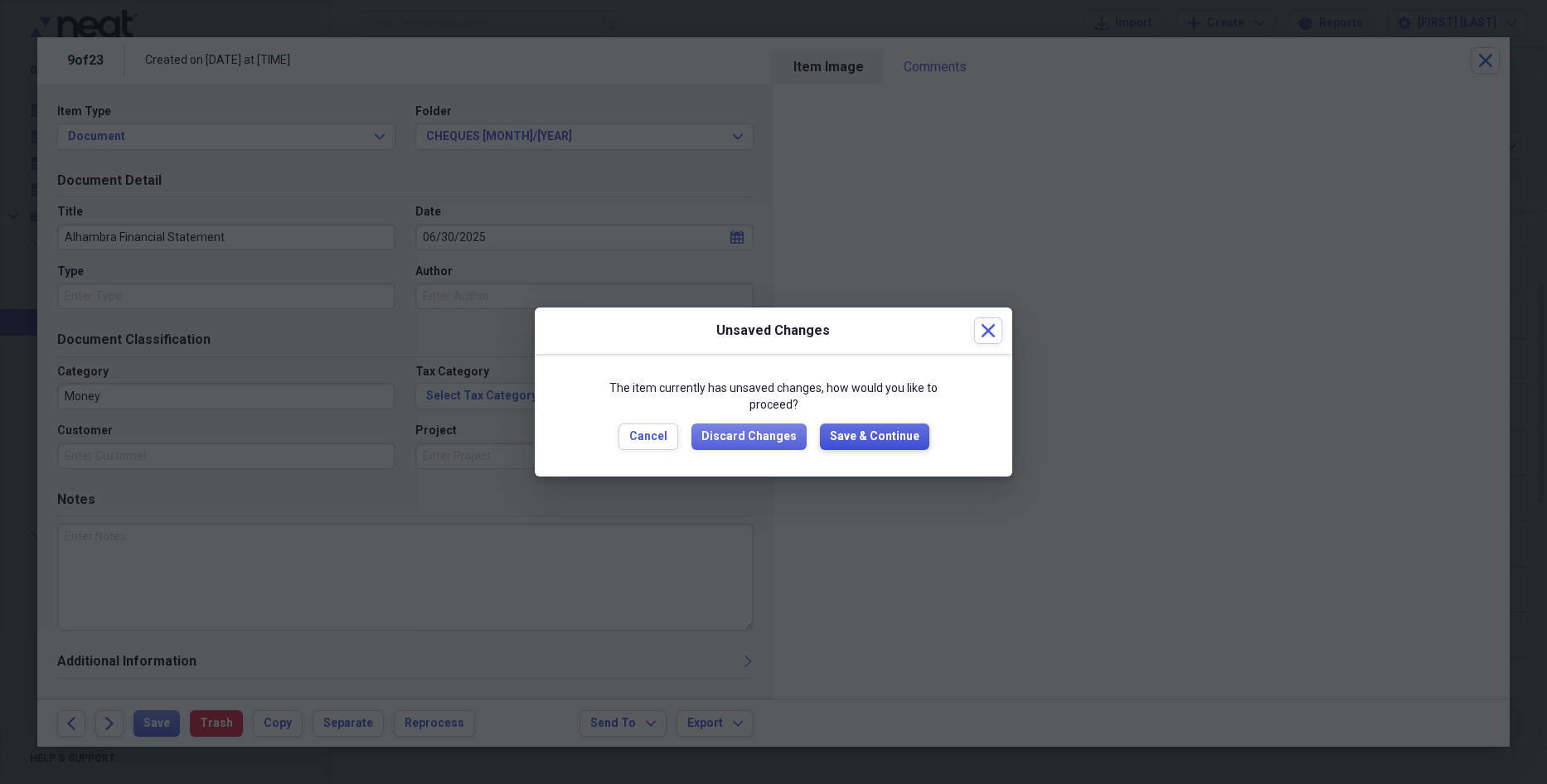 click on "Save & Continue" at bounding box center [875, 437] 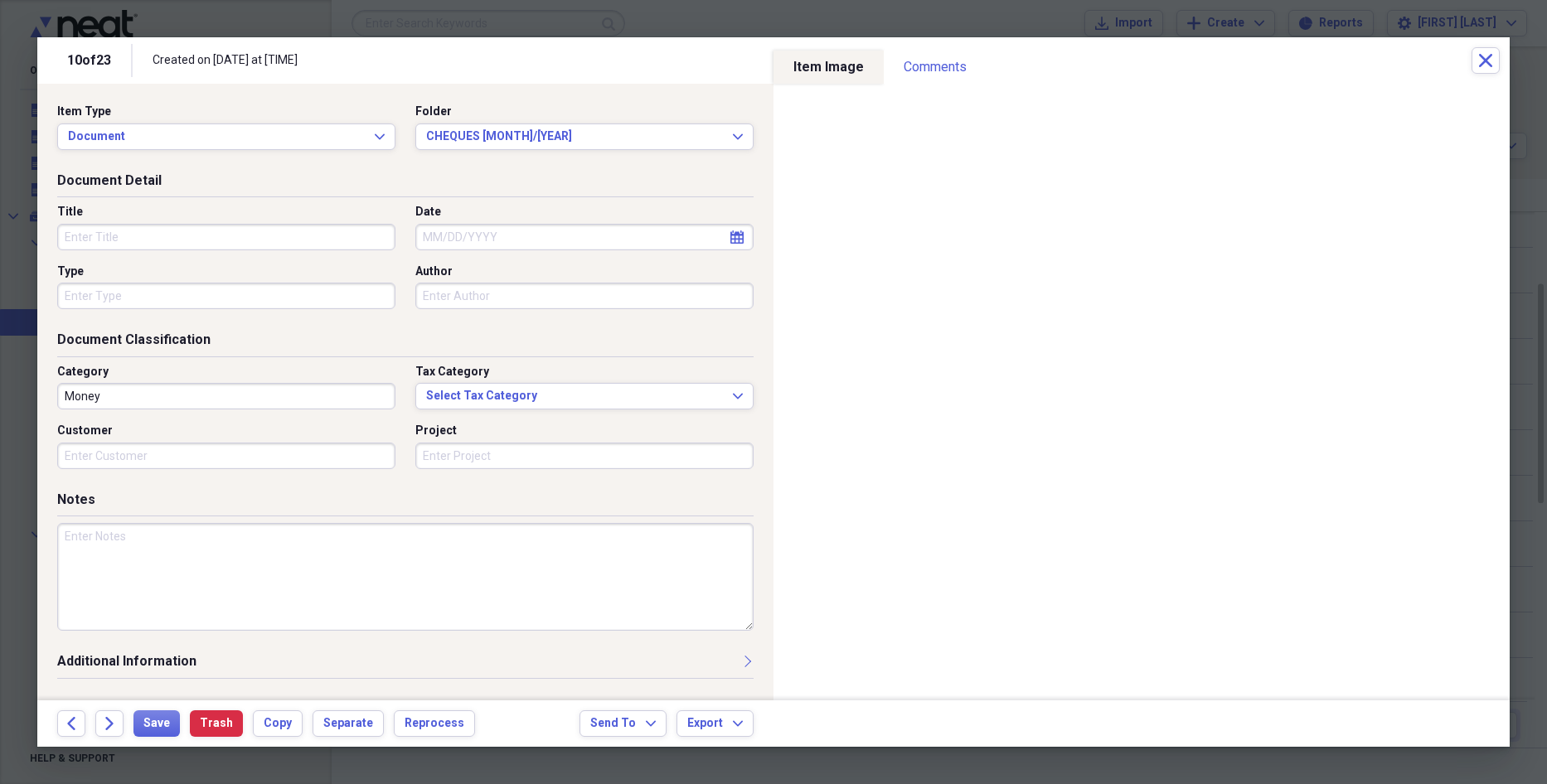 click on "Title" at bounding box center (226, 237) 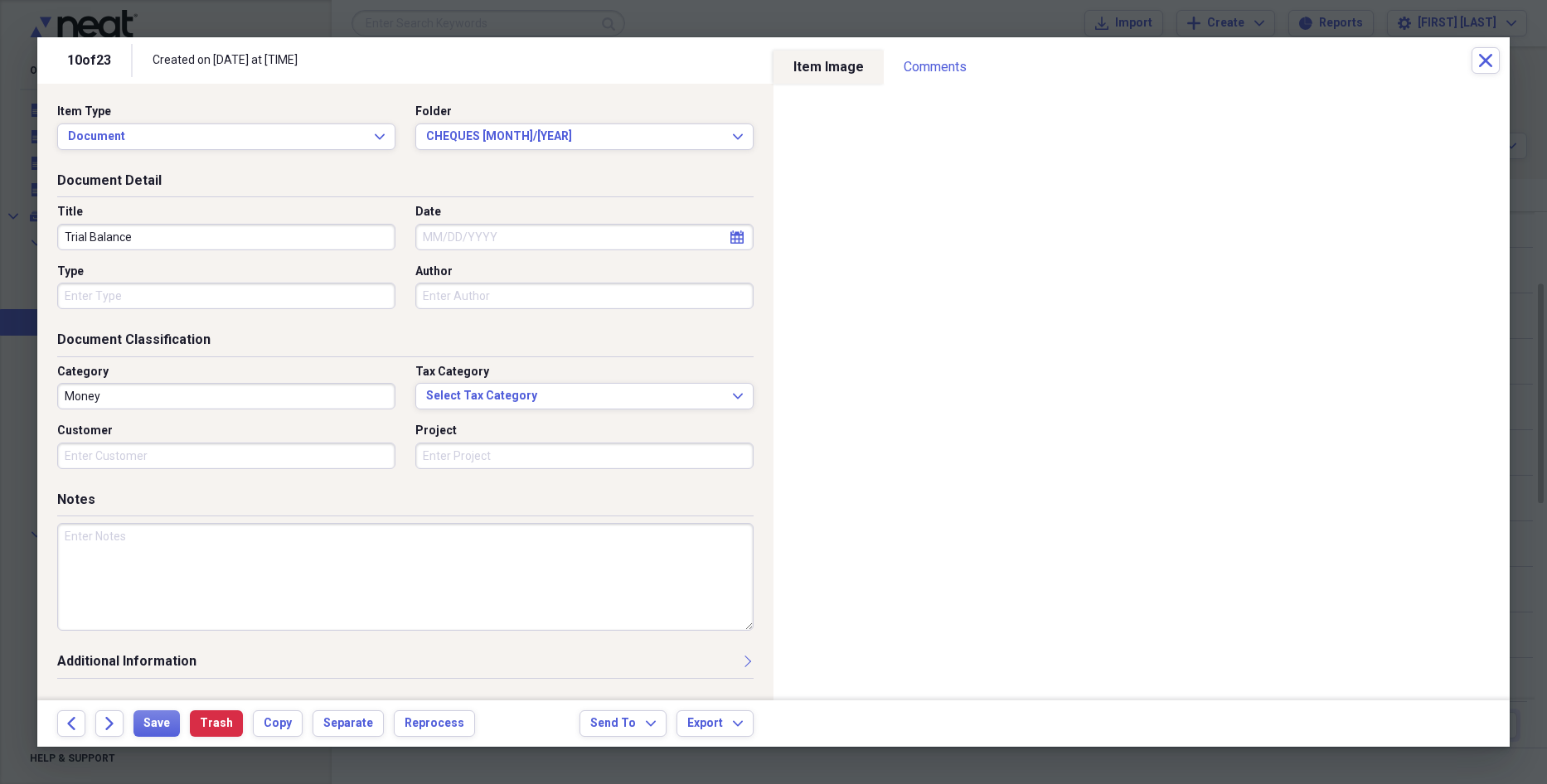 type on "Trial Balance" 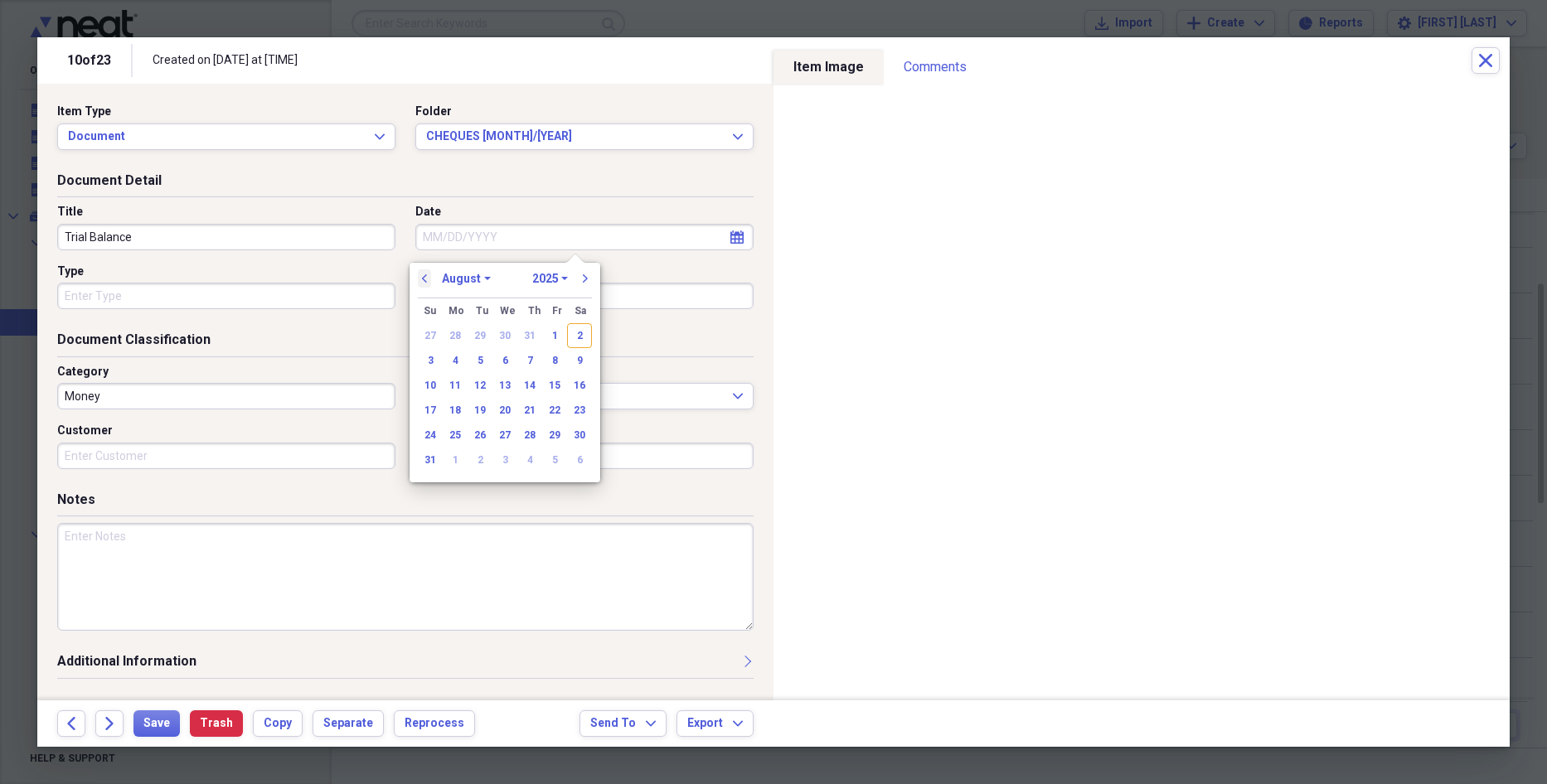click on "previous" at bounding box center (424, 278) 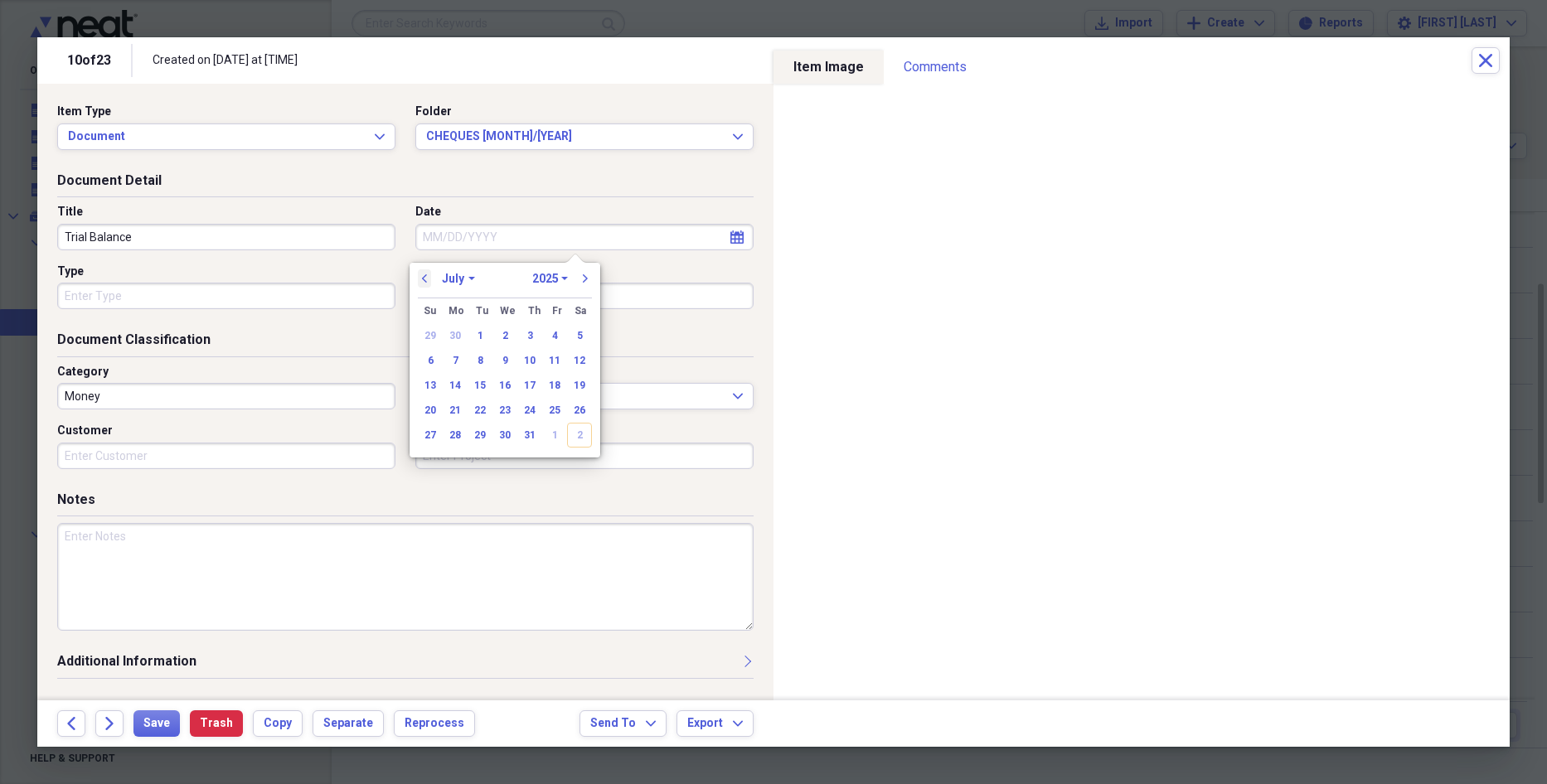 click on "previous" at bounding box center (424, 278) 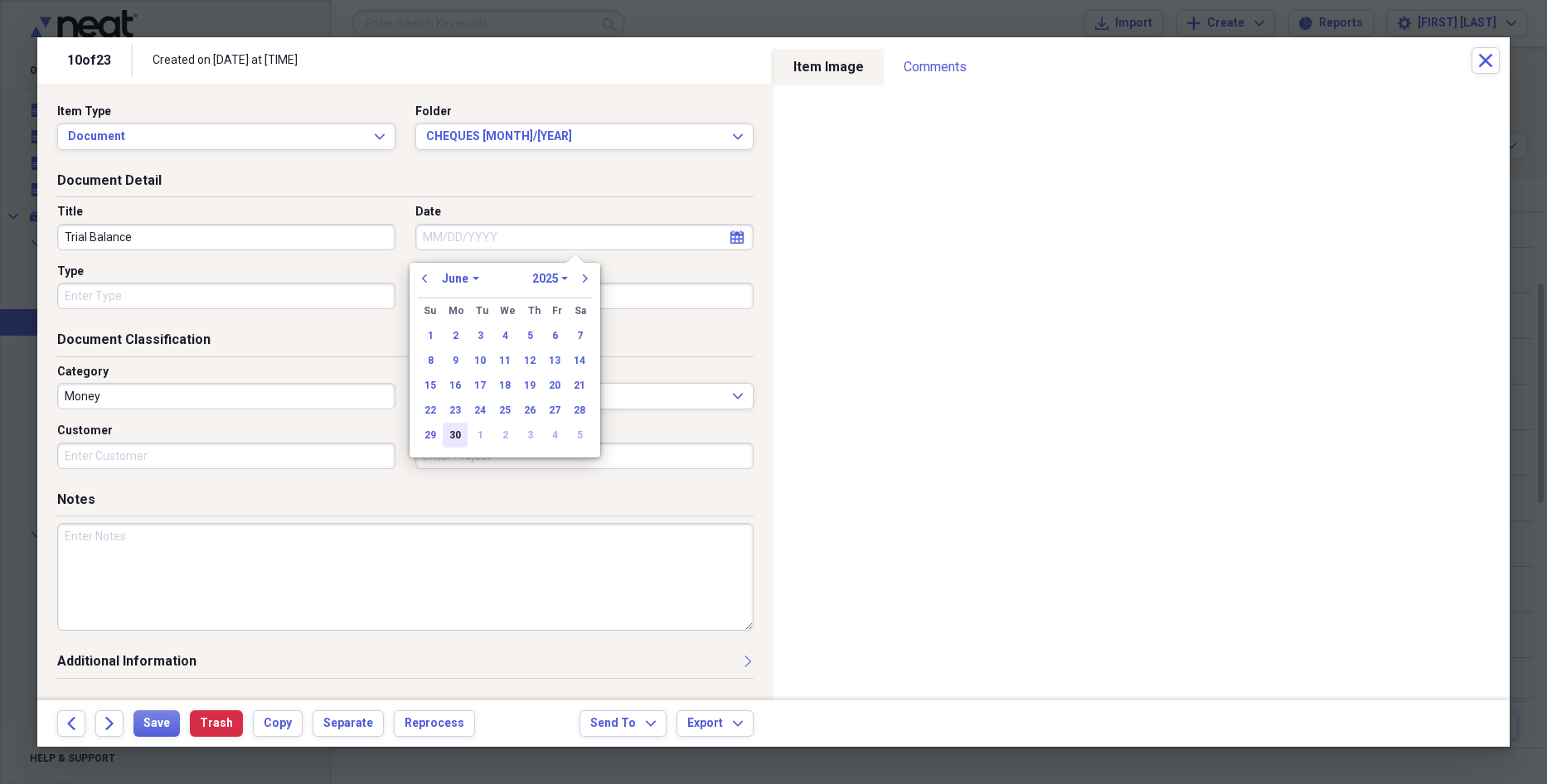 click on "30" at bounding box center [455, 435] 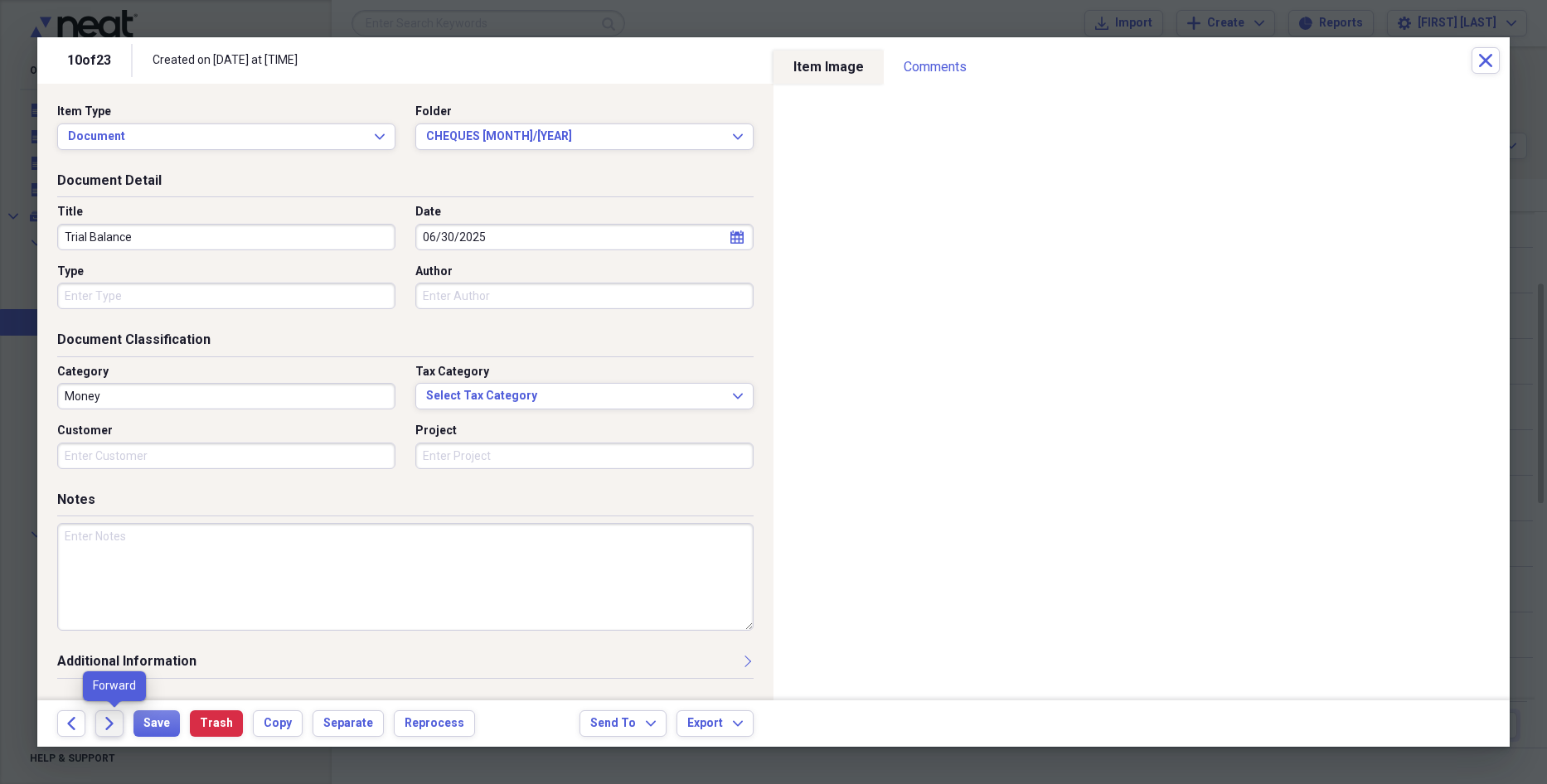 click on "Forward" 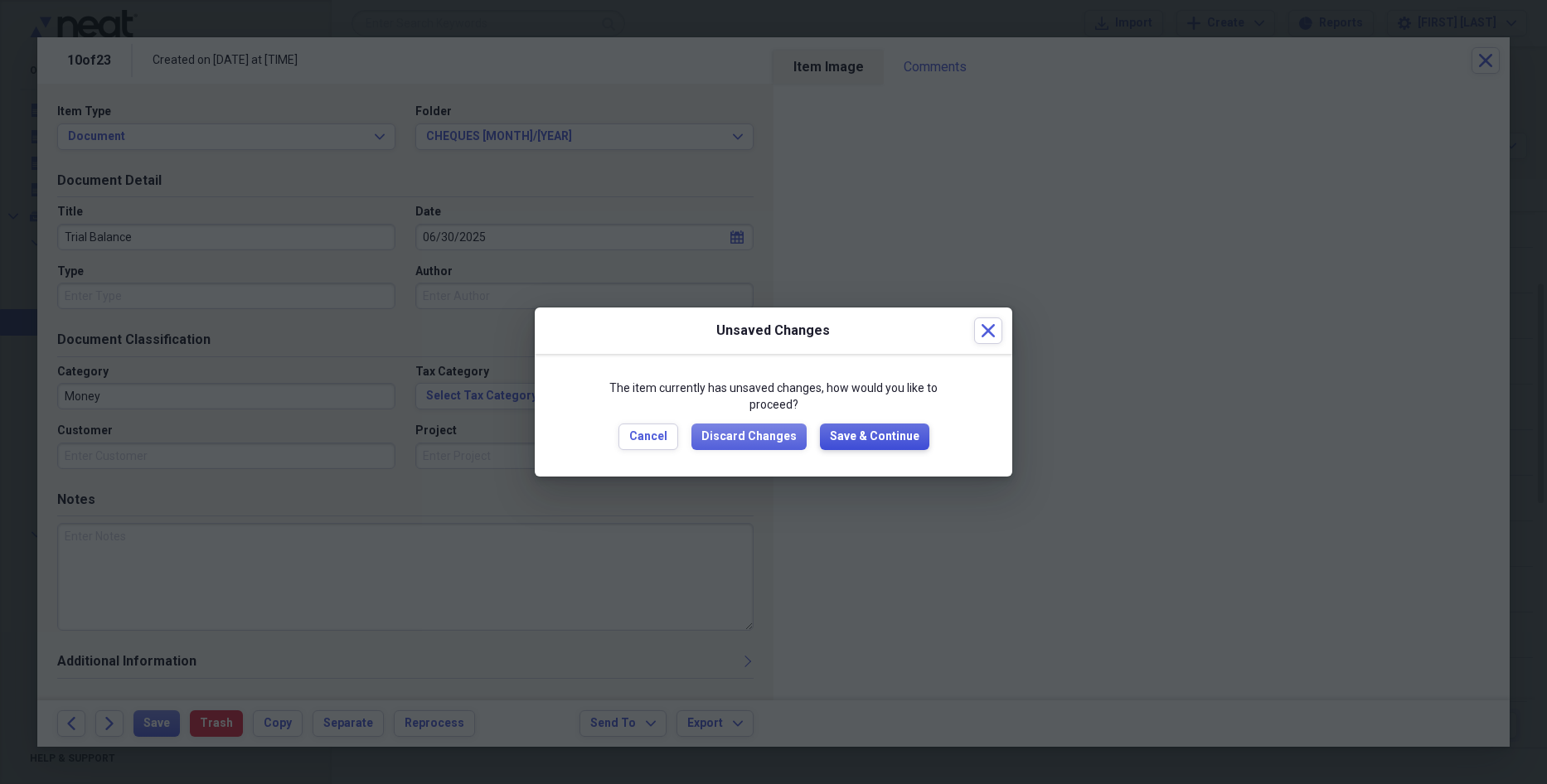 click on "Save & Continue" at bounding box center (875, 437) 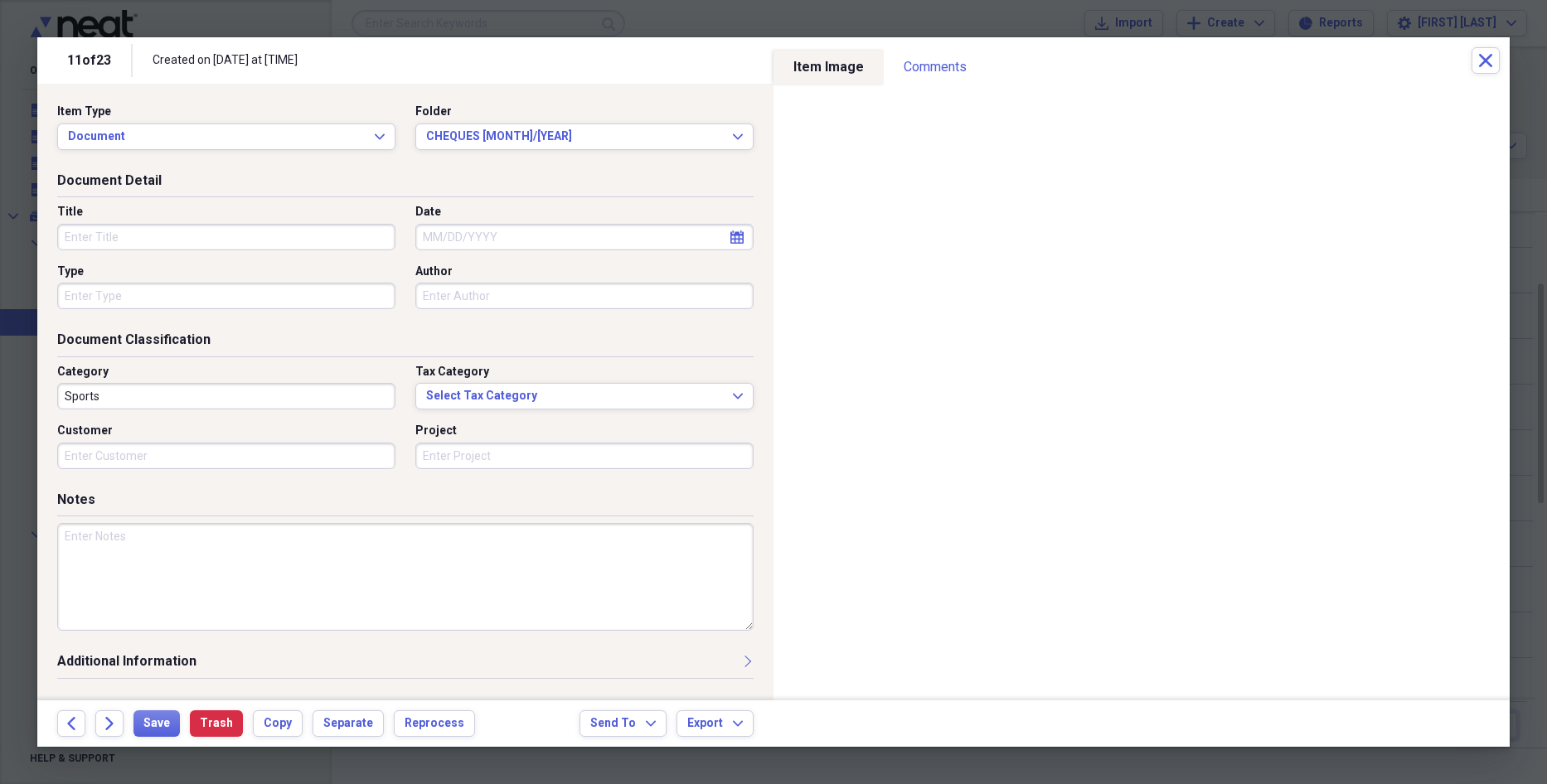 click on "Title" at bounding box center (226, 237) 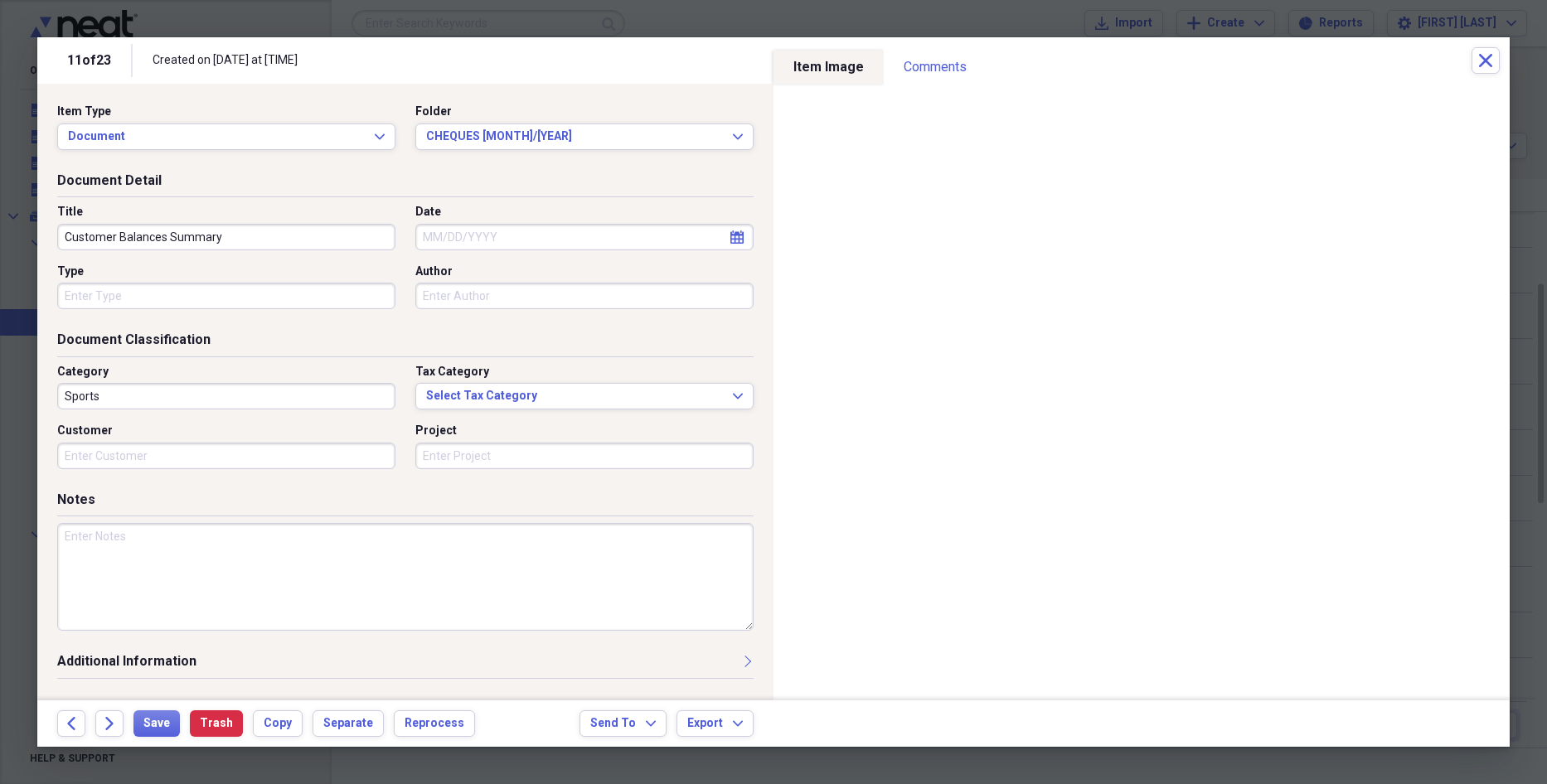 type on "Customer Balances Summary" 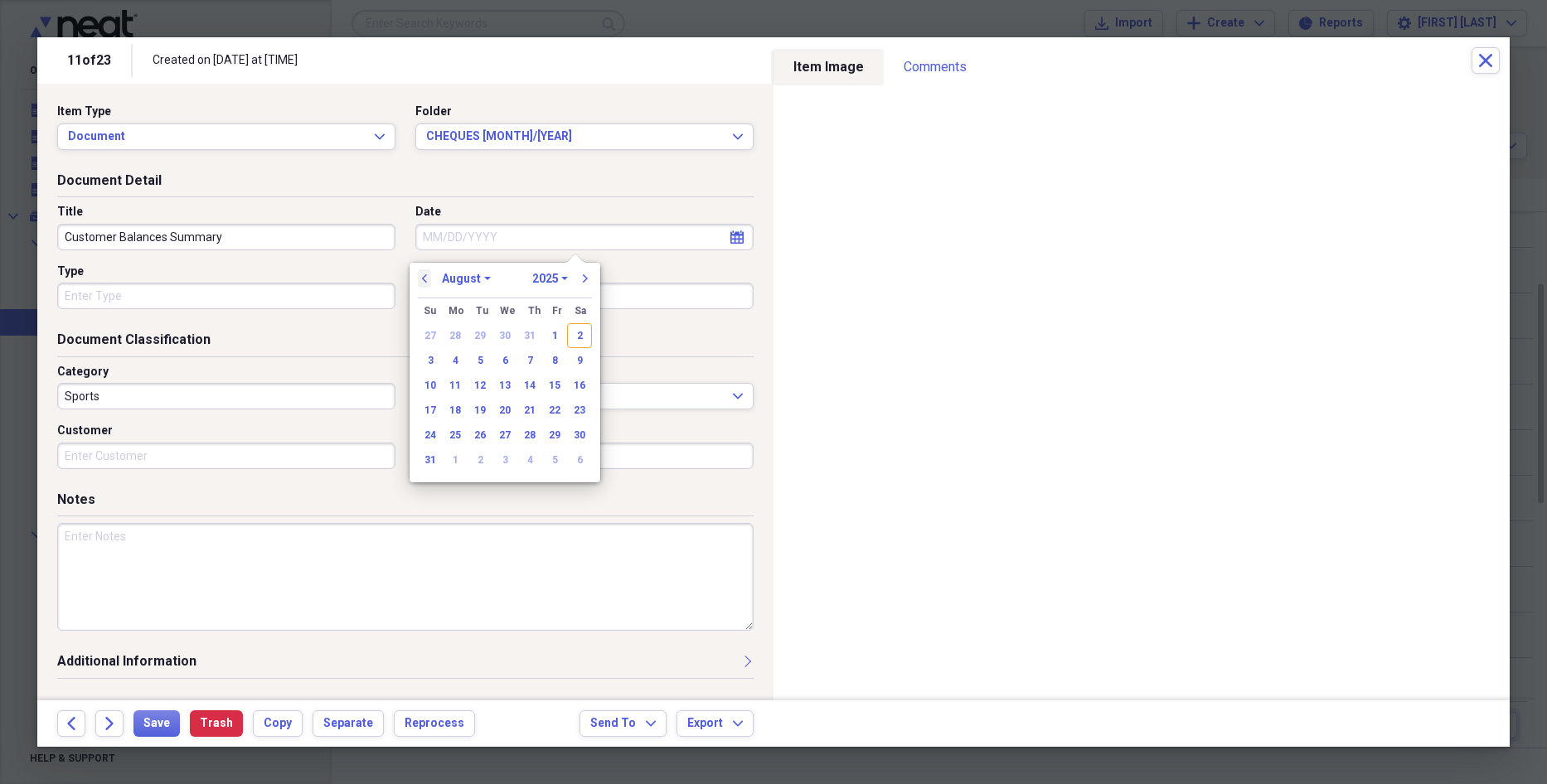 click on "previous" at bounding box center [424, 278] 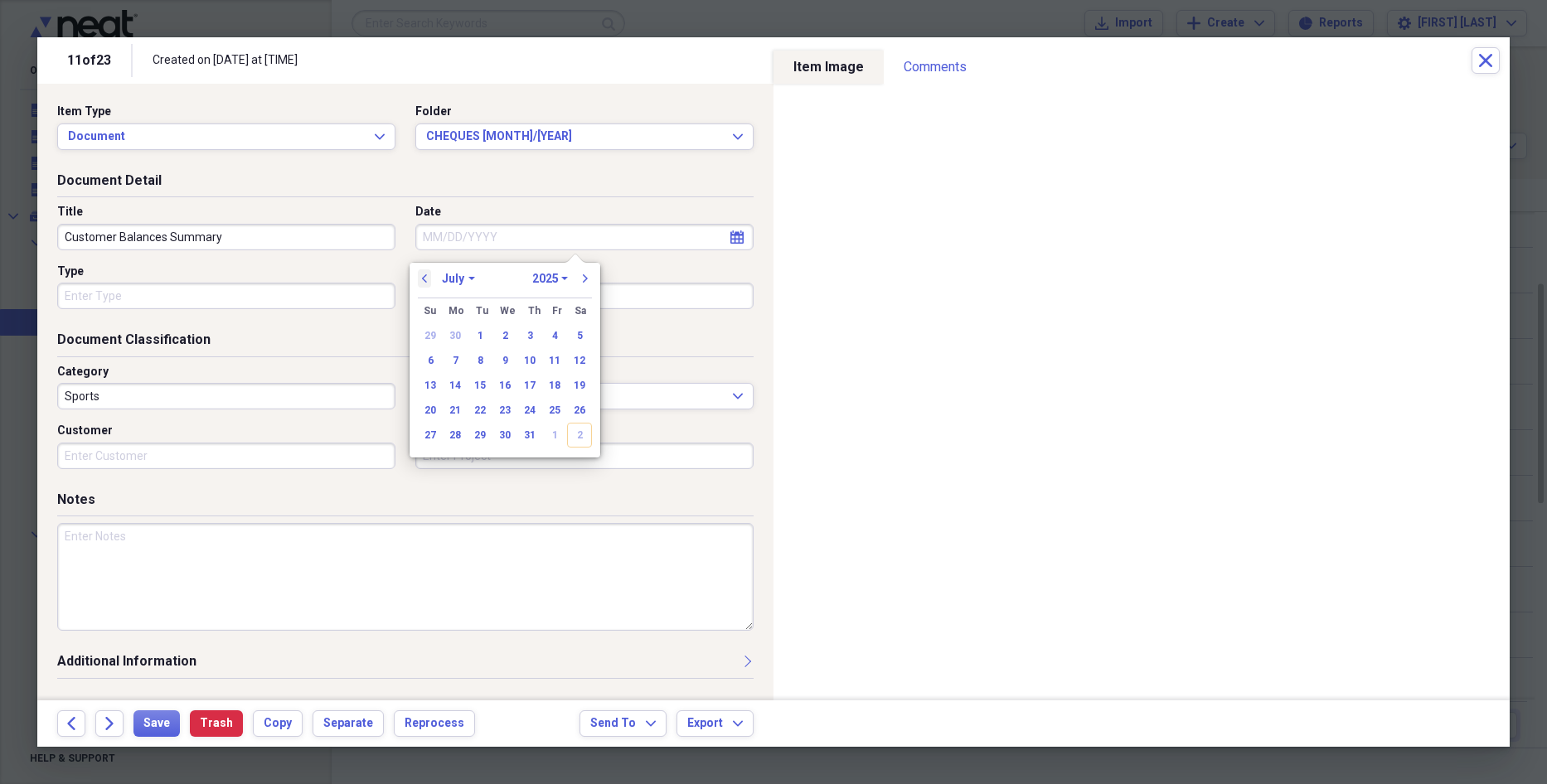 click on "previous" at bounding box center (424, 278) 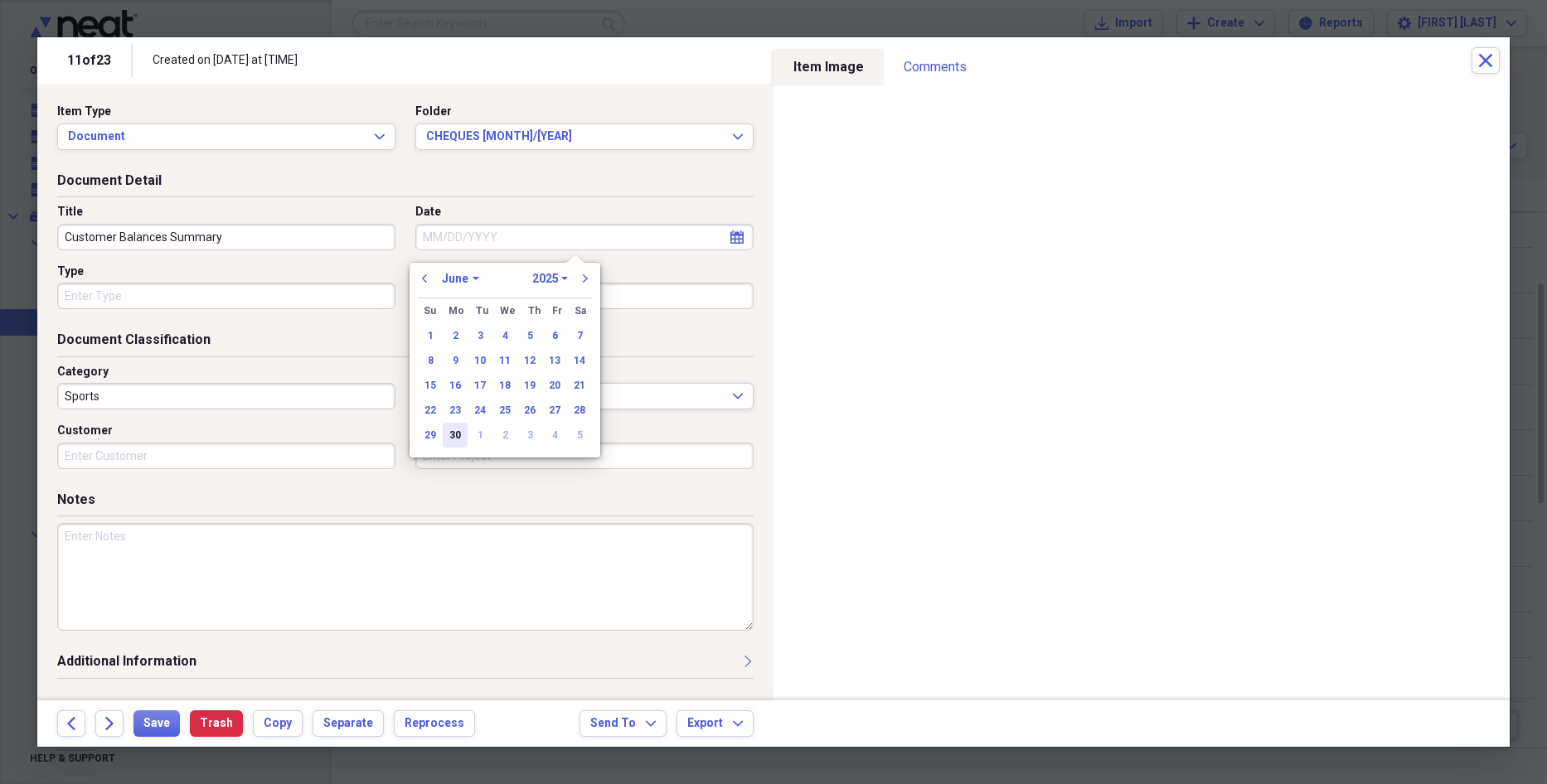 click on "30" at bounding box center [455, 435] 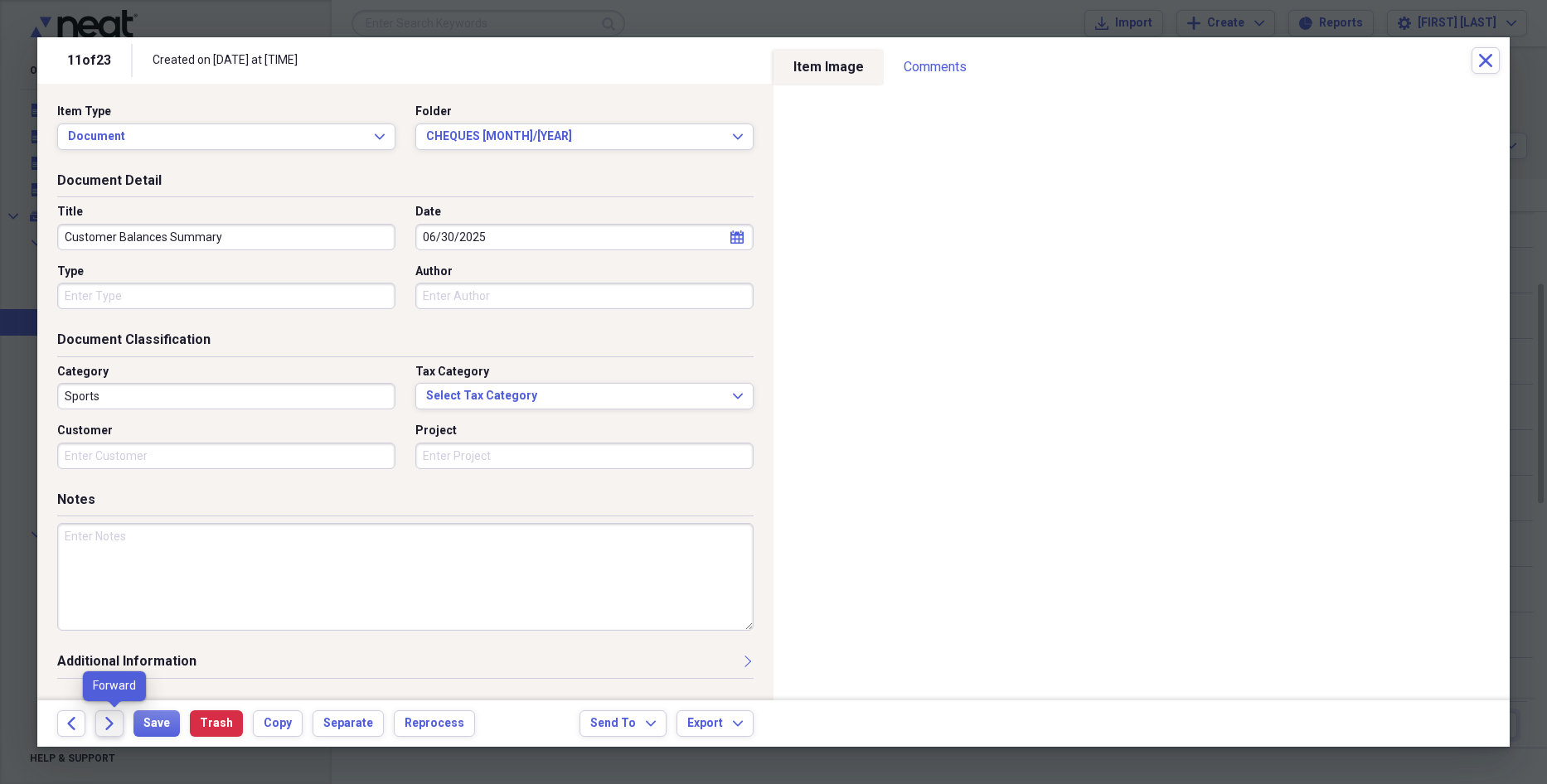 click on "Forward" 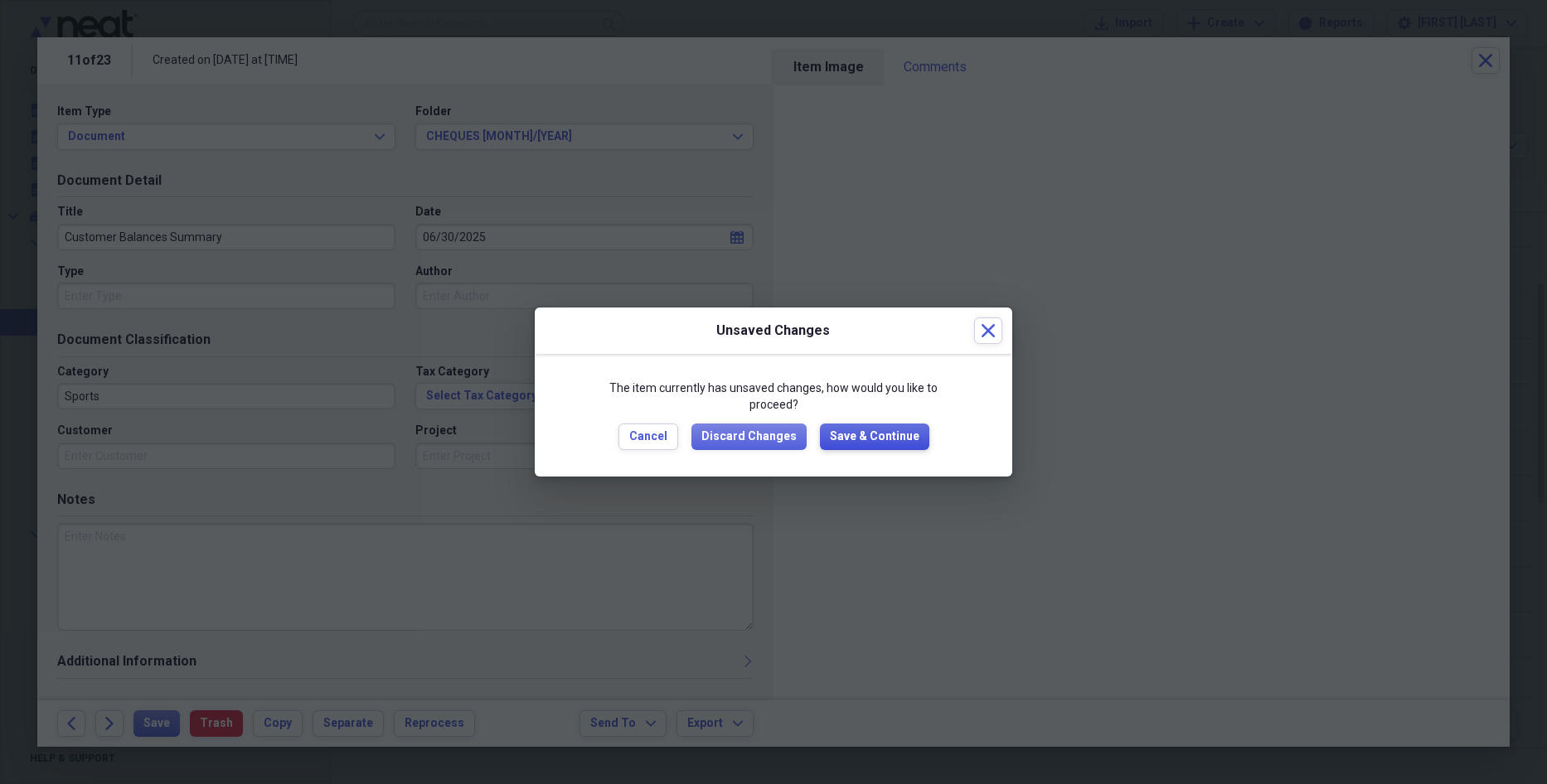 click on "Save & Continue" at bounding box center (875, 437) 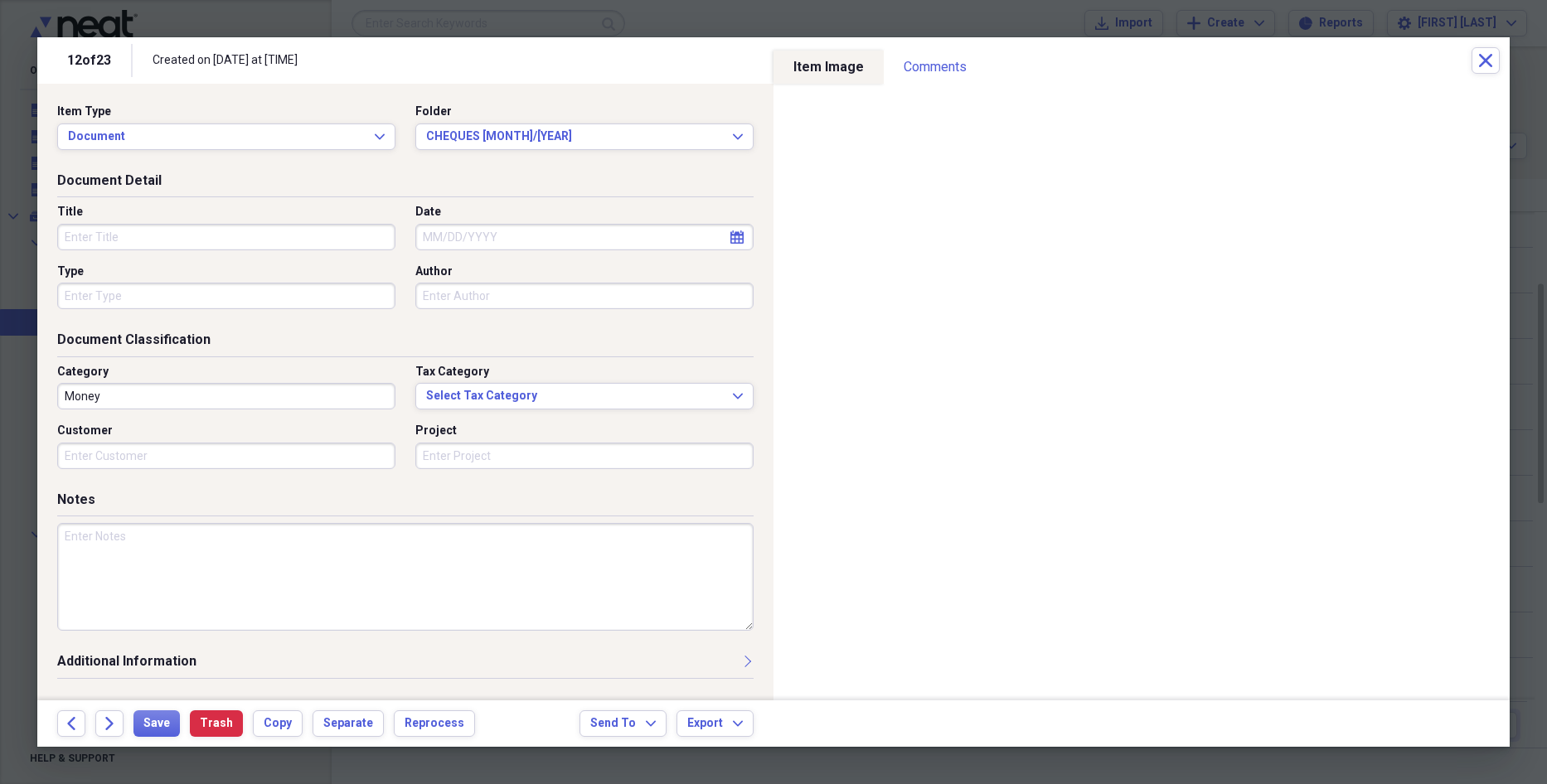 click on "Title" at bounding box center [226, 237] 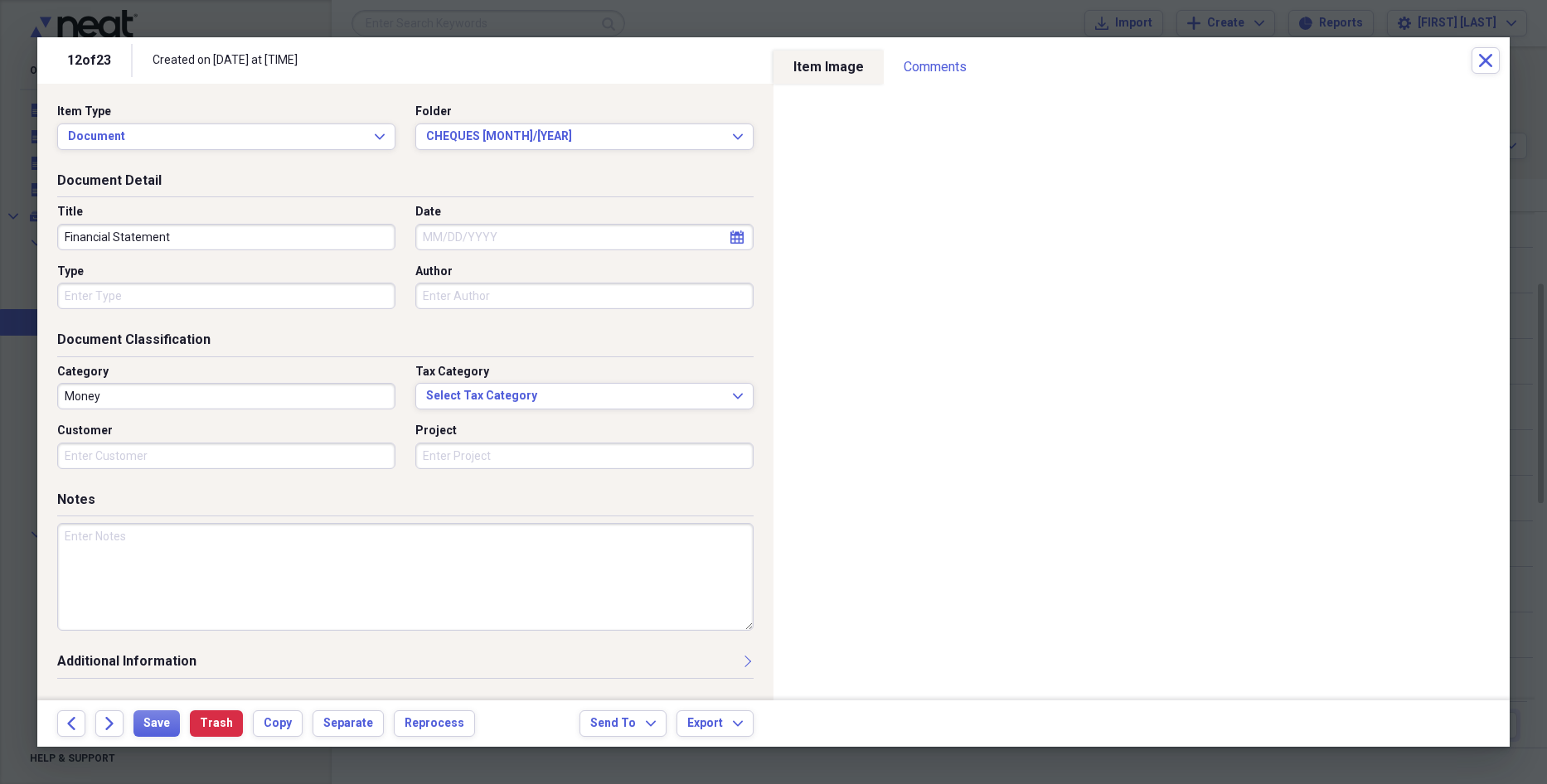 type on "Financial Statement" 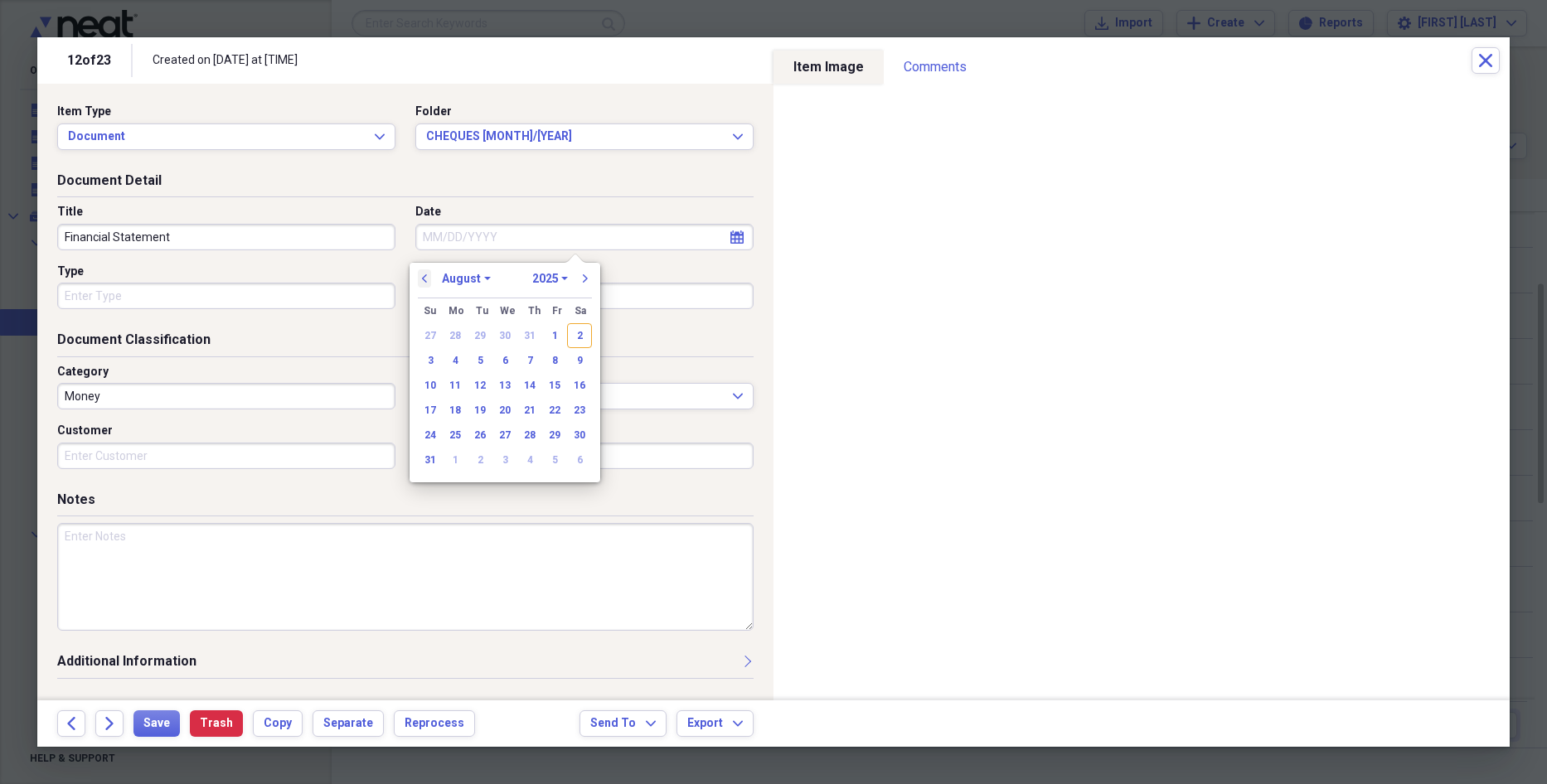click on "previous" at bounding box center (424, 278) 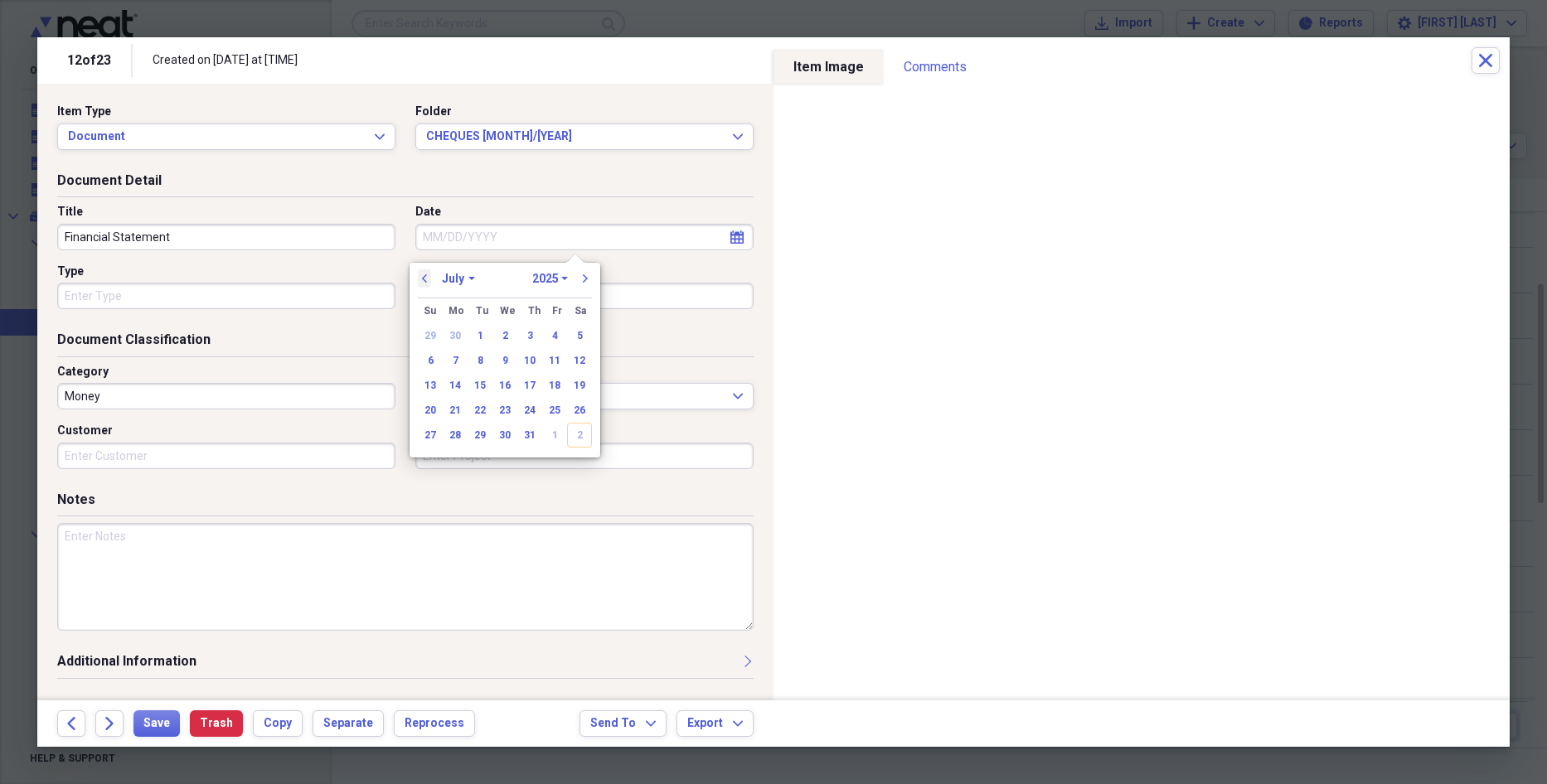 click on "previous" at bounding box center (424, 278) 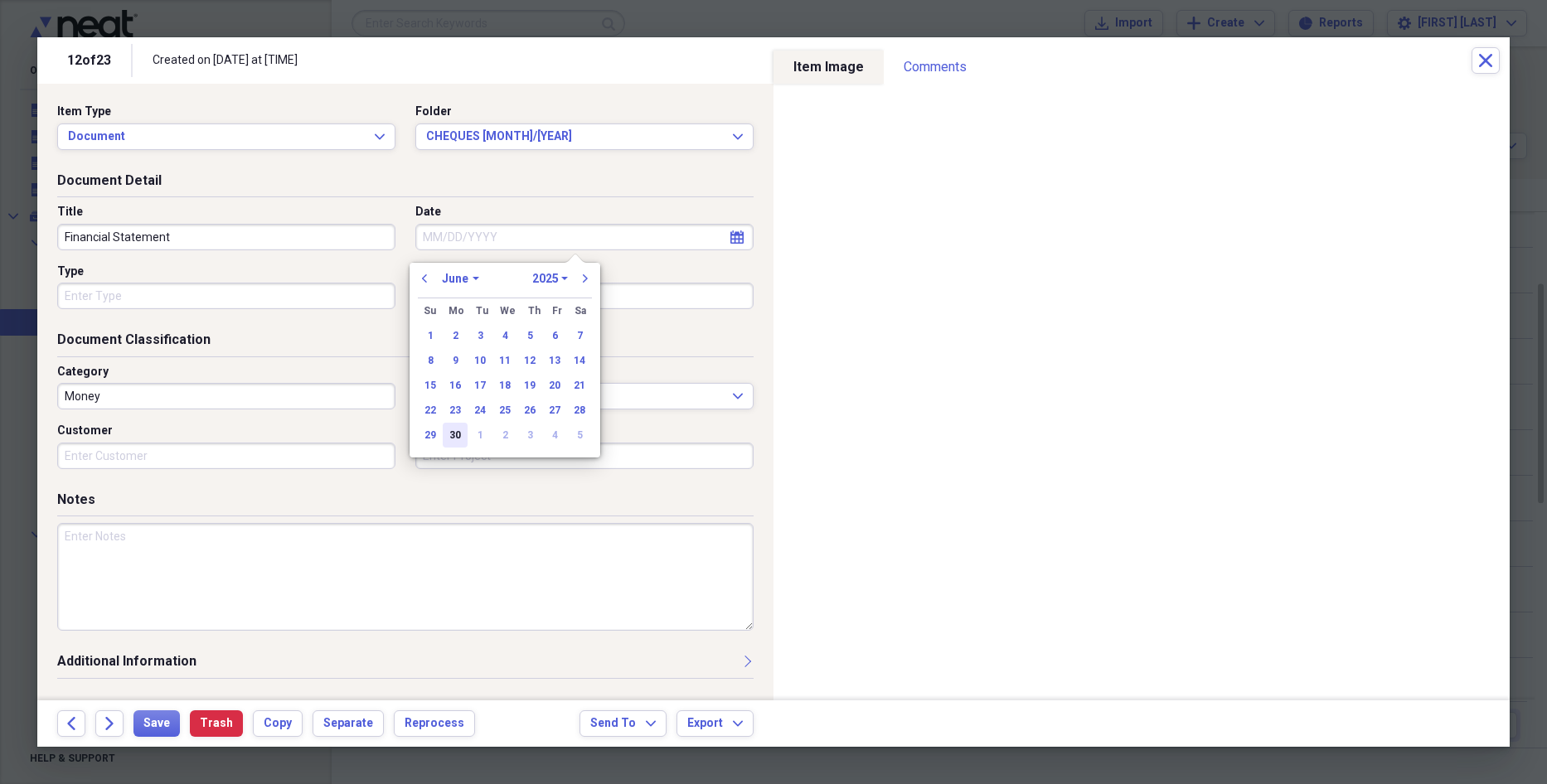 click on "30" at bounding box center (455, 435) 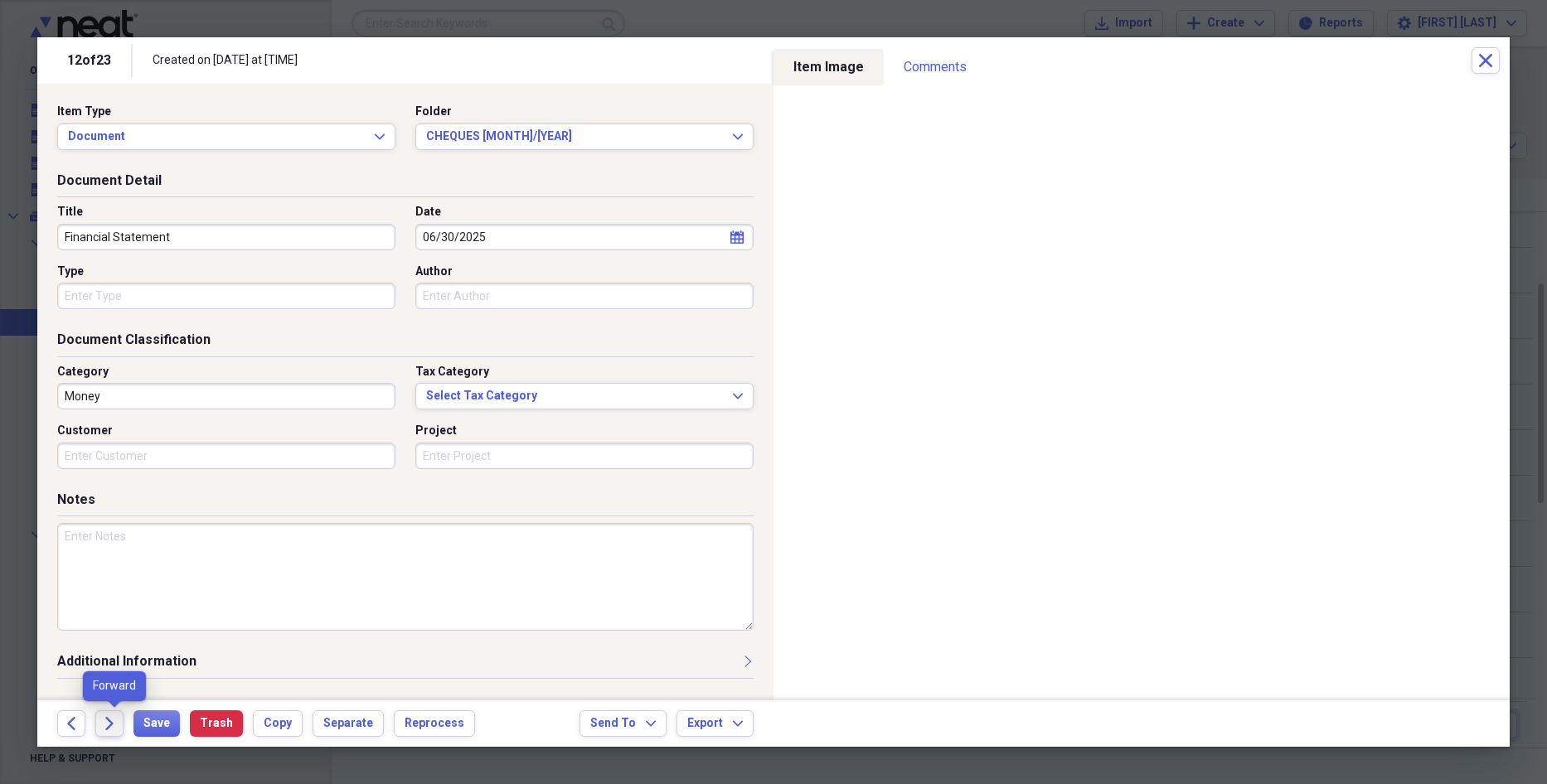 click on "Forward" 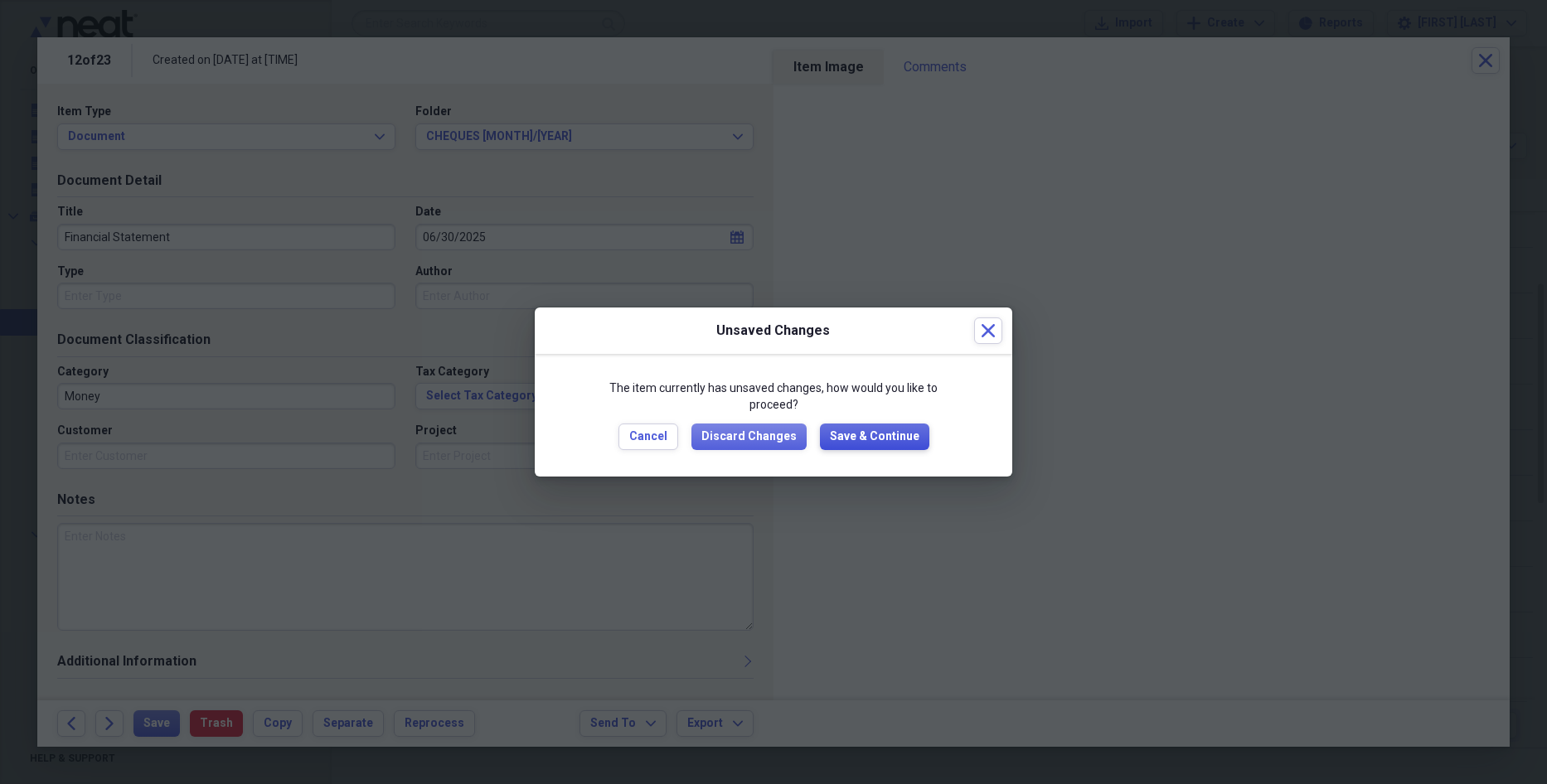 click on "Save & Continue" at bounding box center (875, 437) 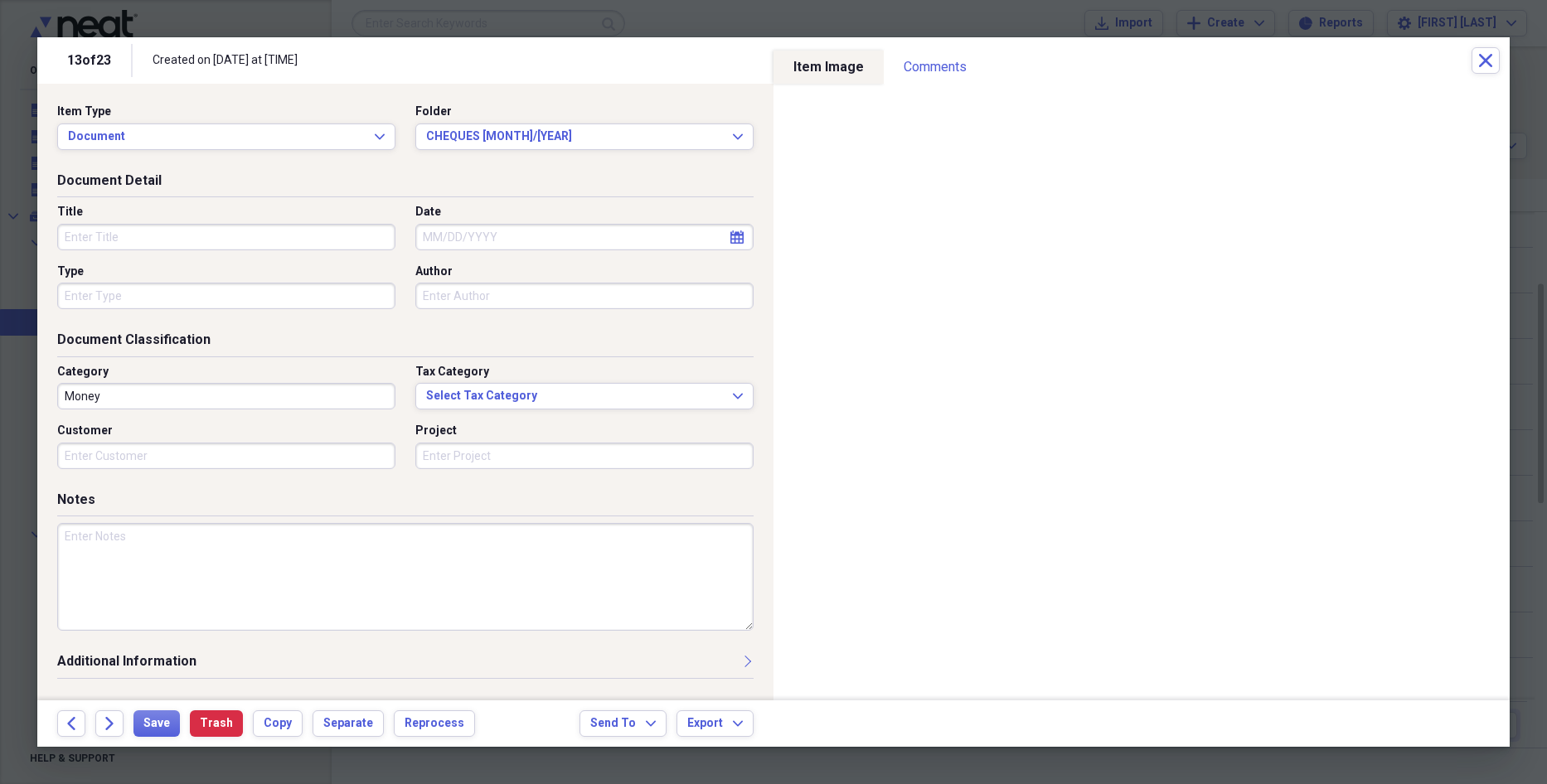 click on "Title" at bounding box center (226, 237) 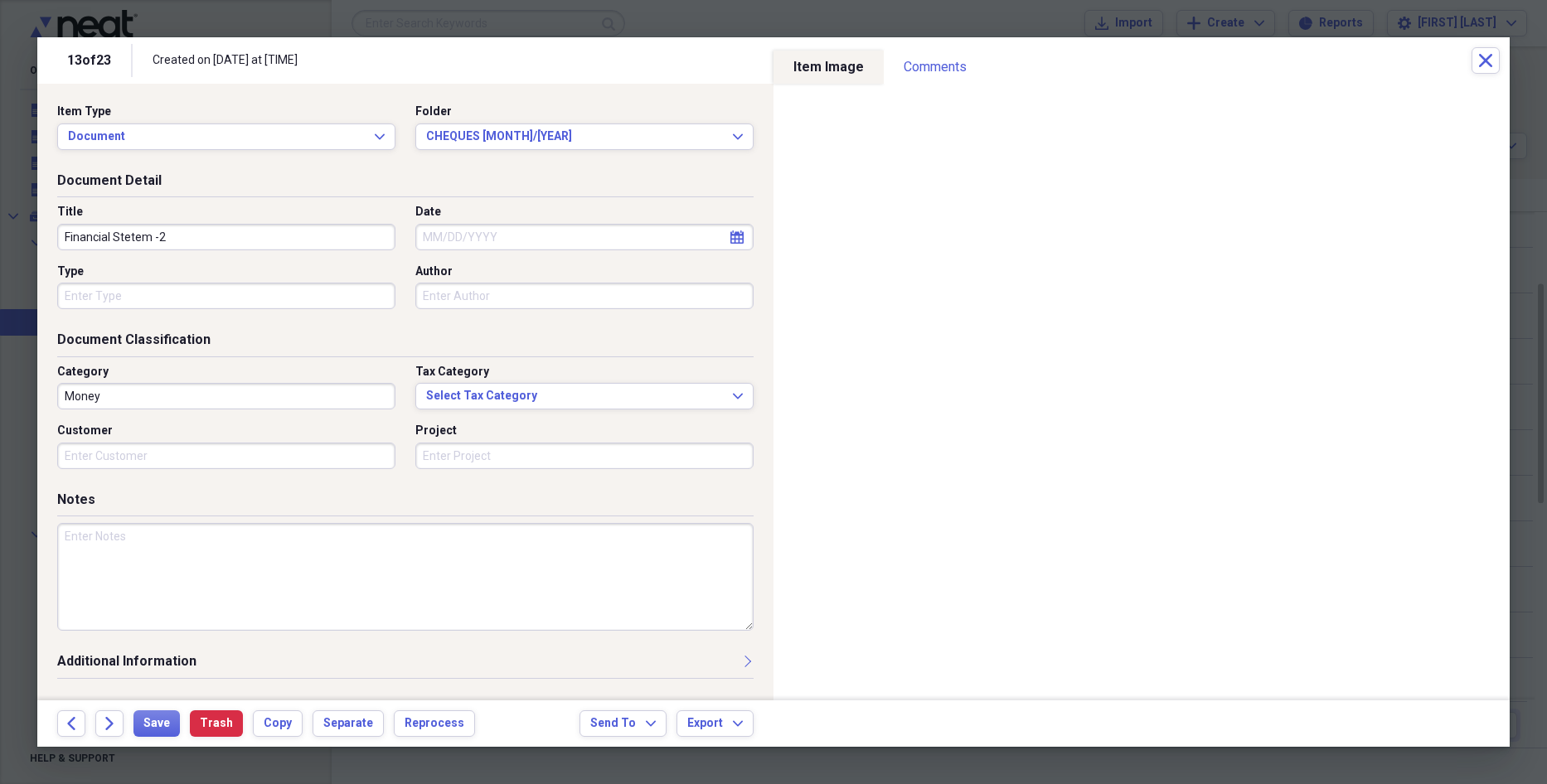 type on "Financial Stetem -2" 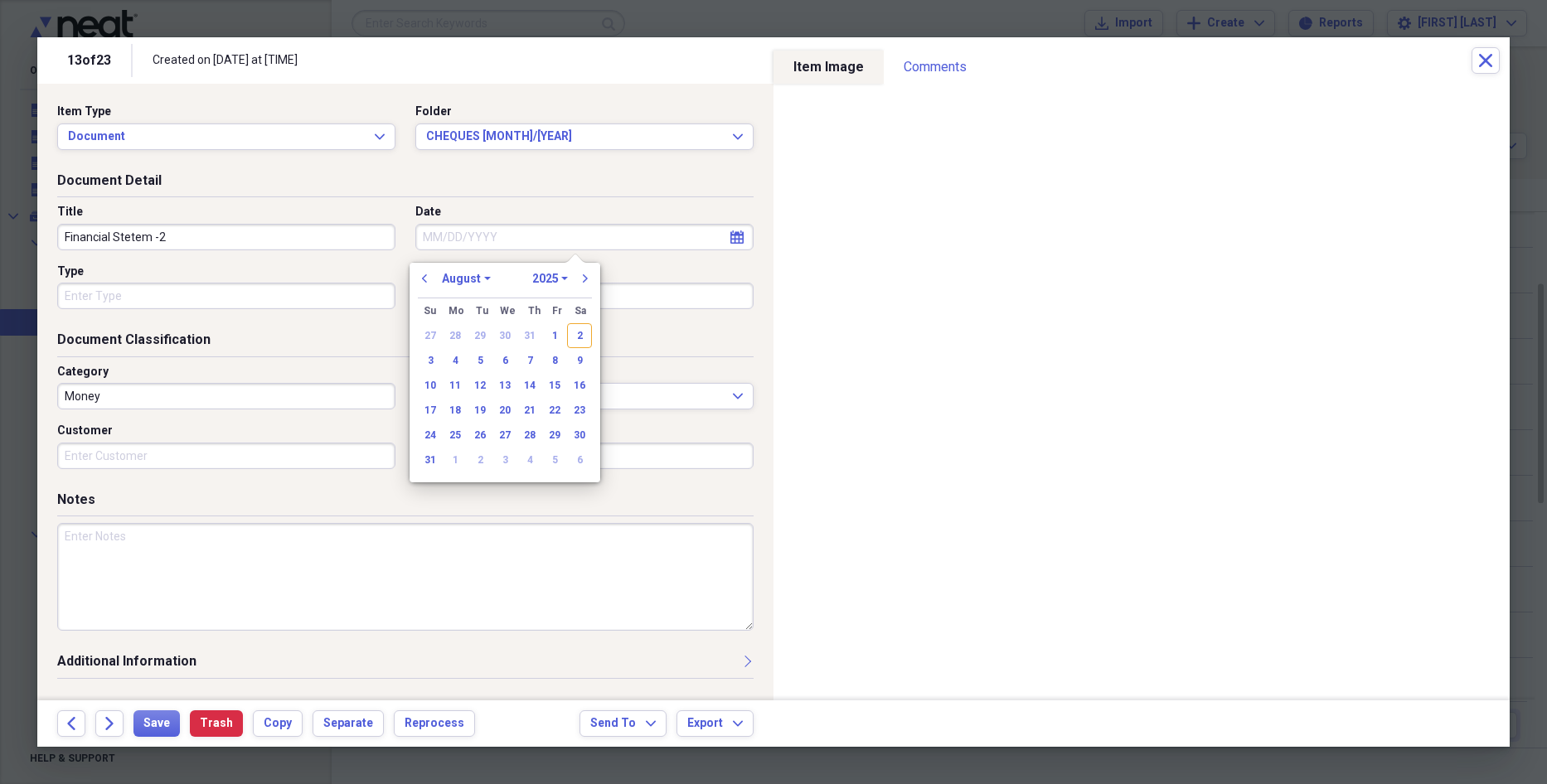 click on "Date" at bounding box center (584, 237) 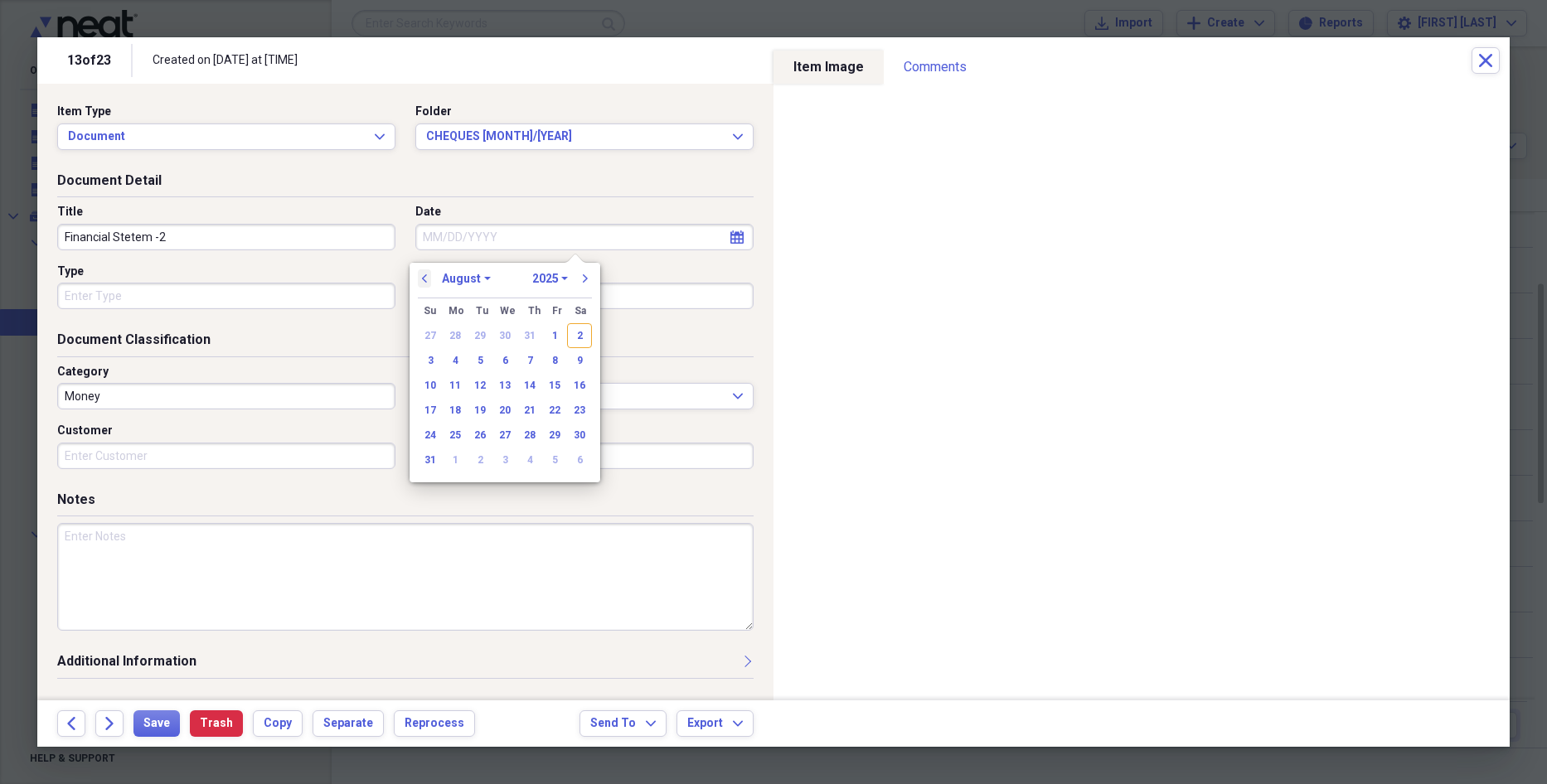 click on "previous" at bounding box center (424, 278) 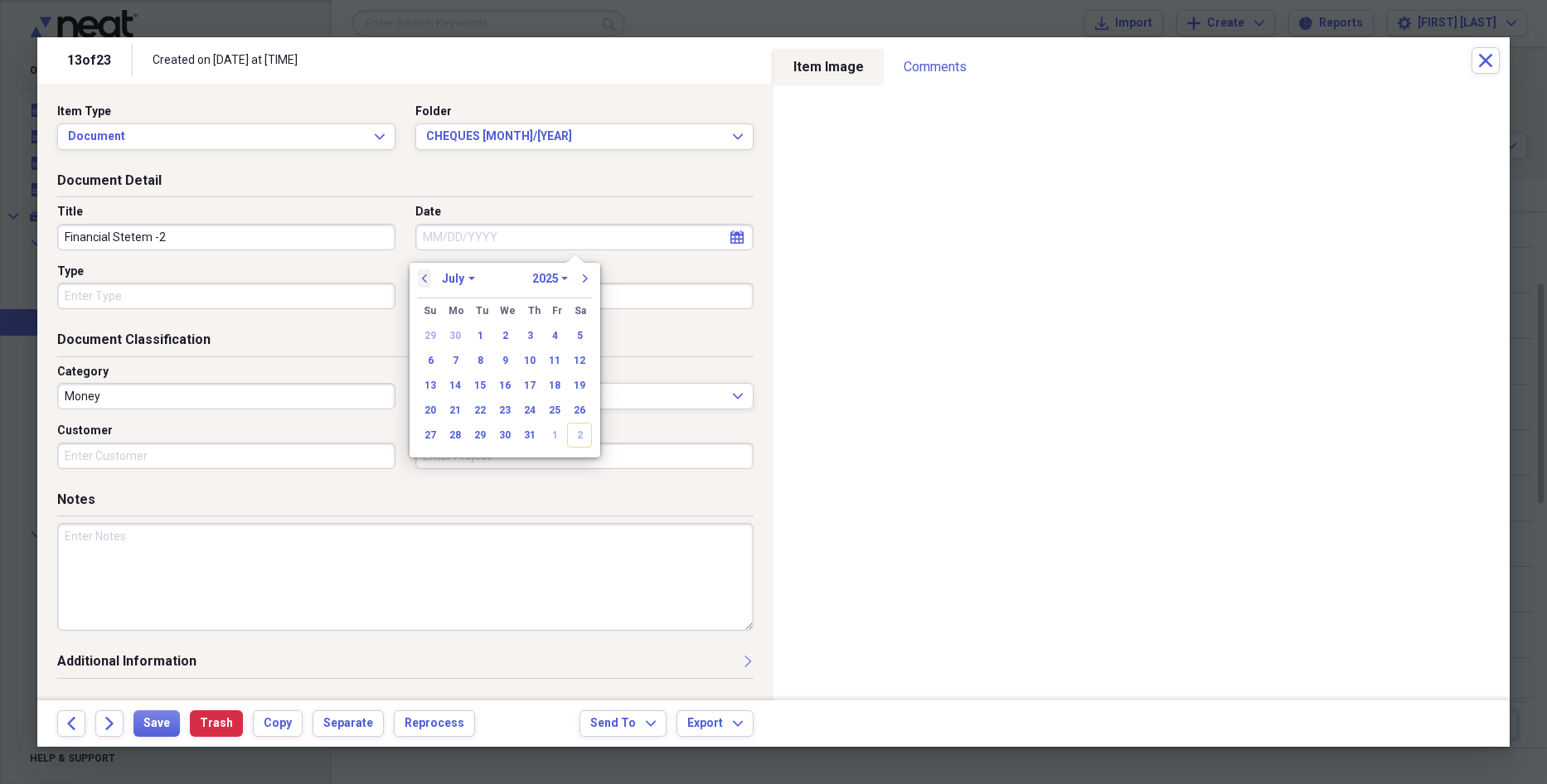 click on "previous" at bounding box center (424, 278) 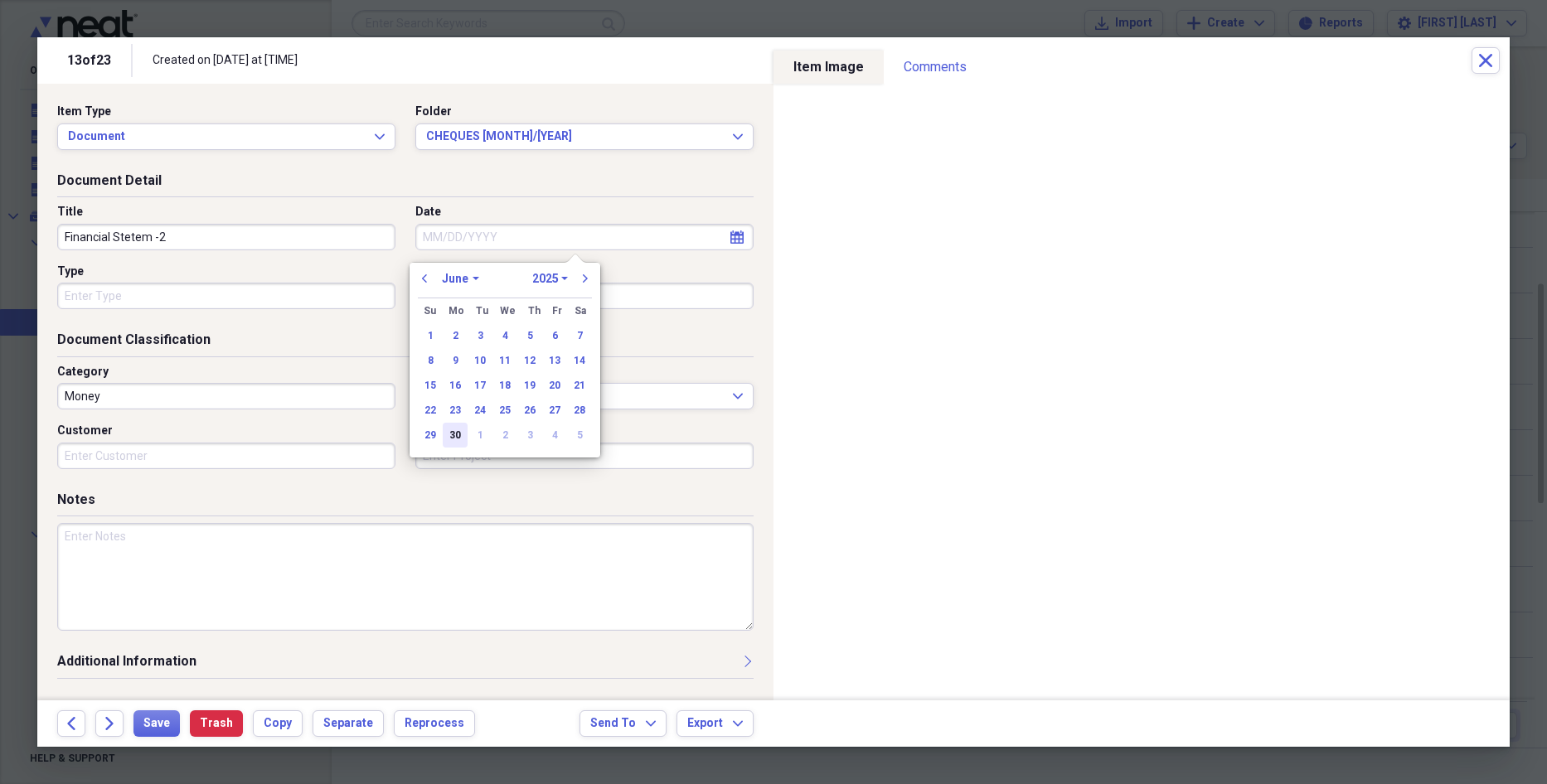 click on "30" at bounding box center [455, 435] 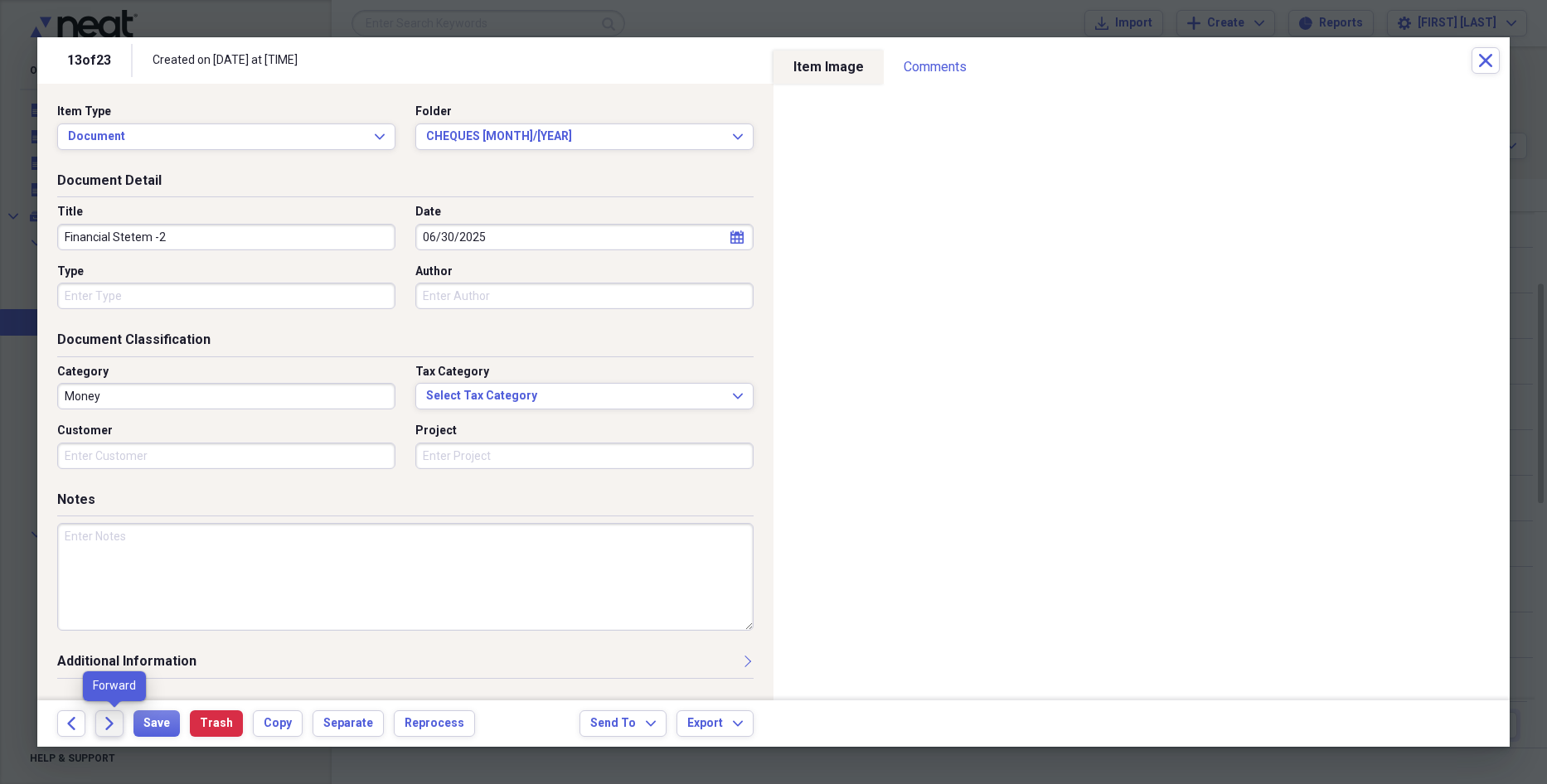 click 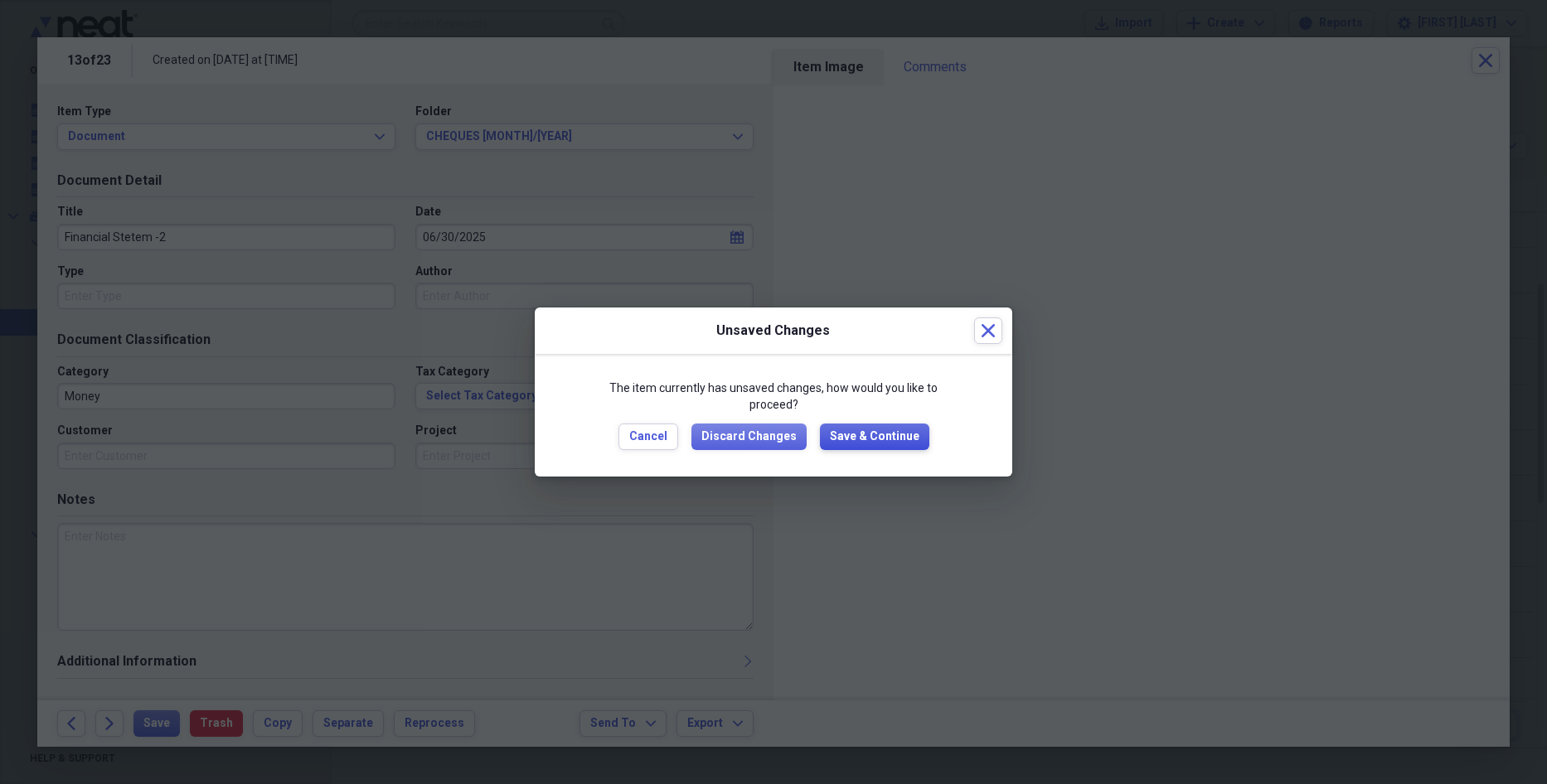 click on "Save & Continue" at bounding box center (875, 437) 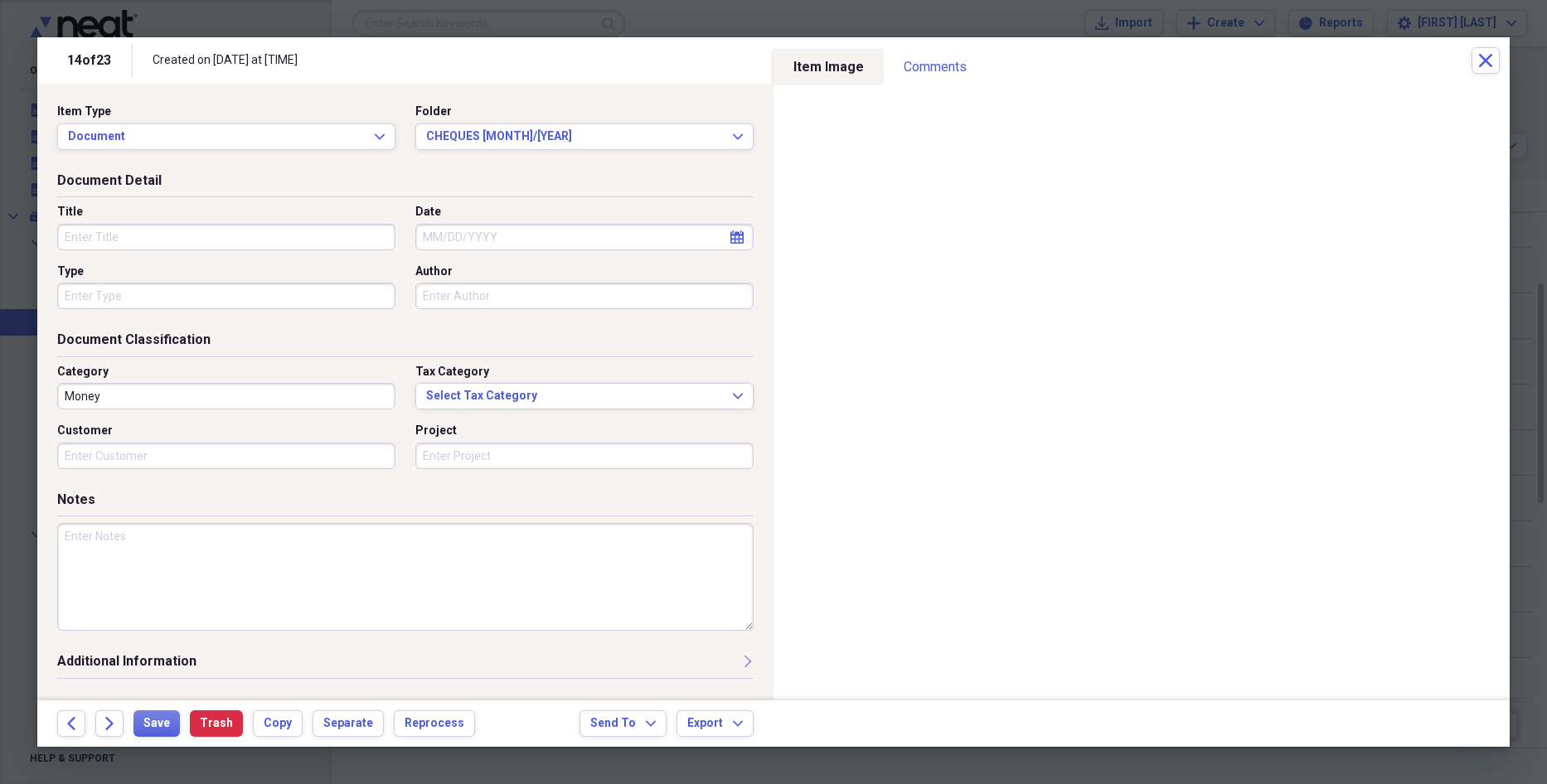 click on "Title" at bounding box center (226, 237) 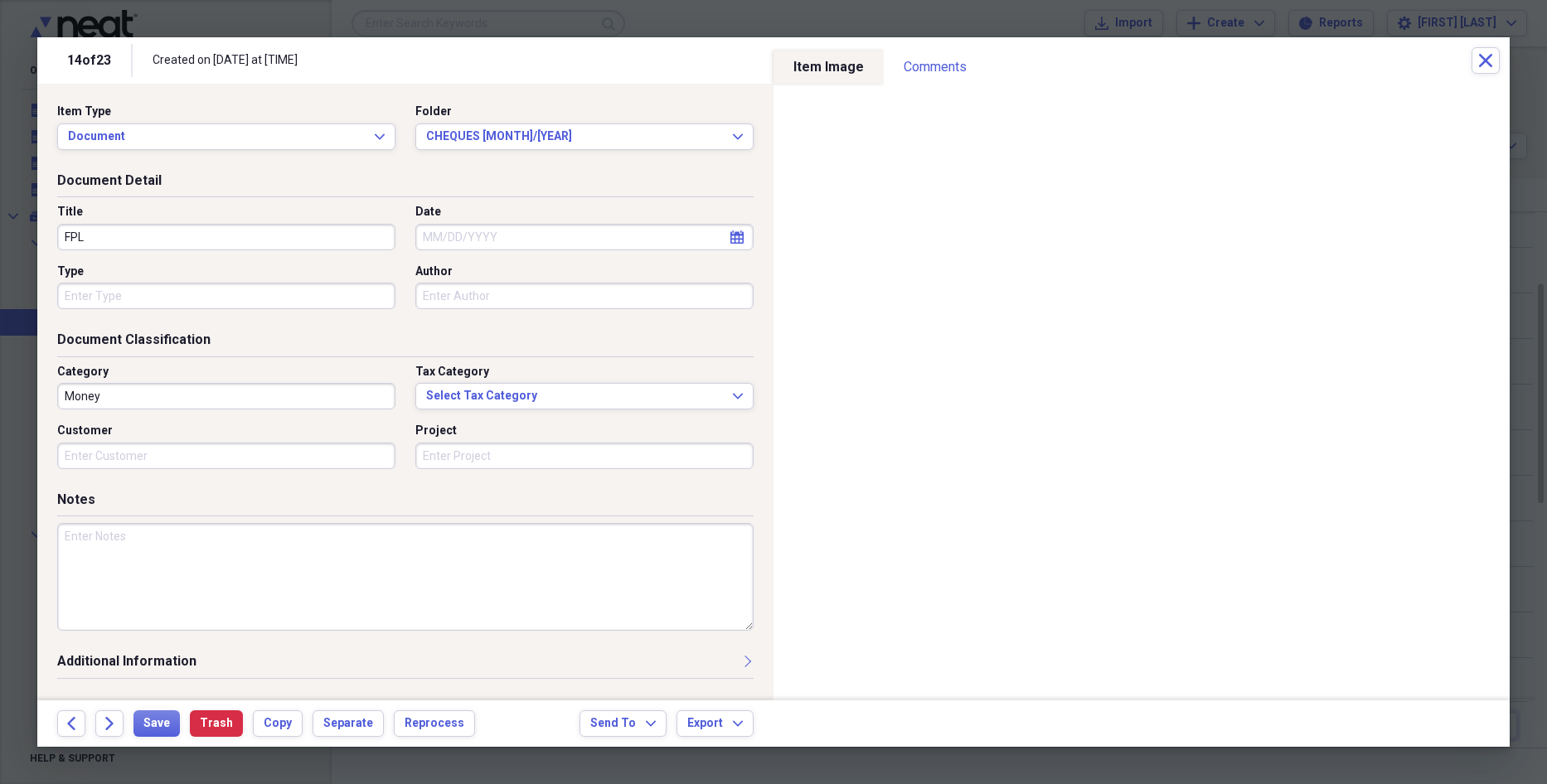 type on "FPL" 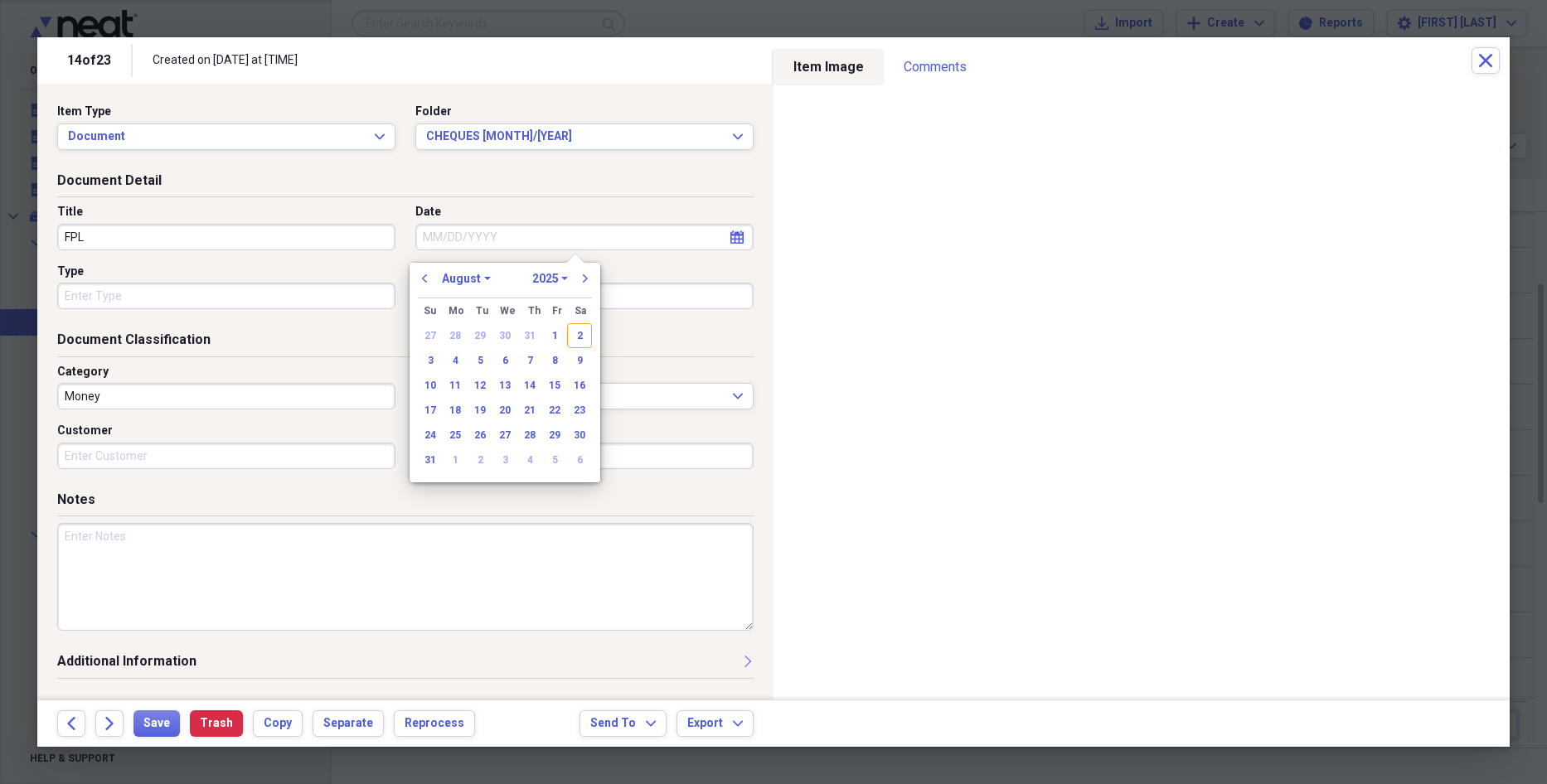click on "Date" at bounding box center [584, 237] 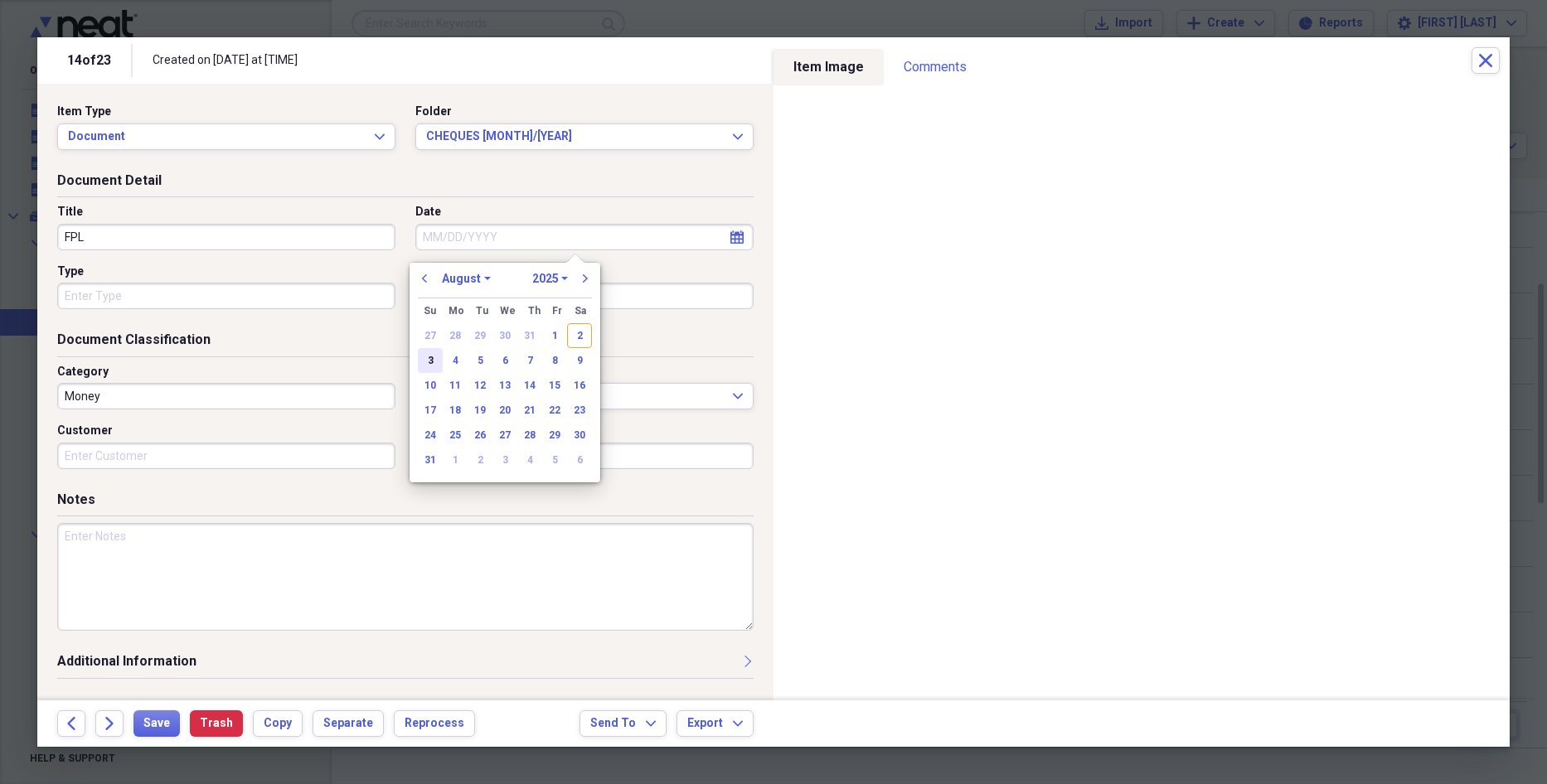 click on "3" at bounding box center [430, 361] 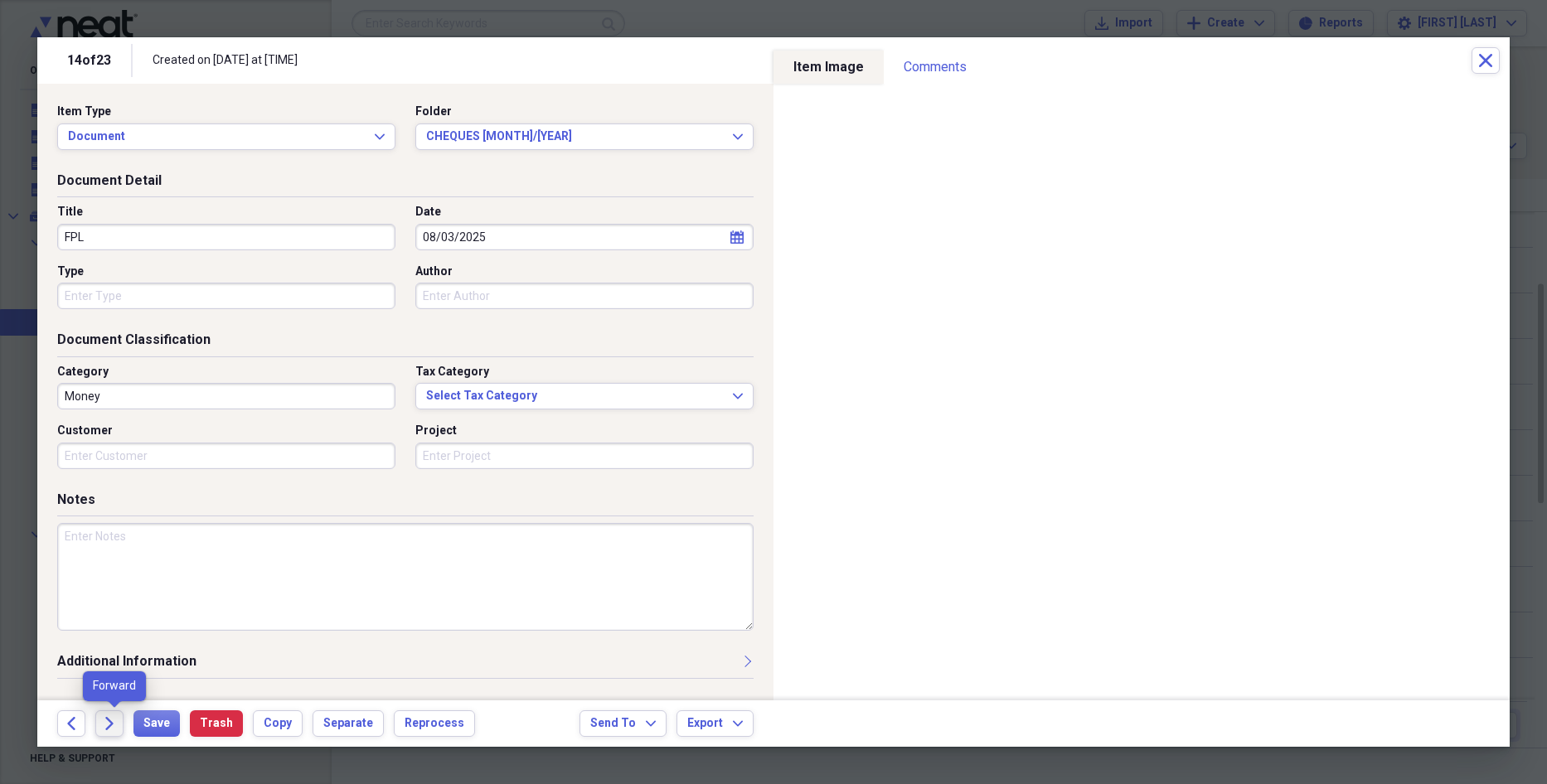 click on "Forward" 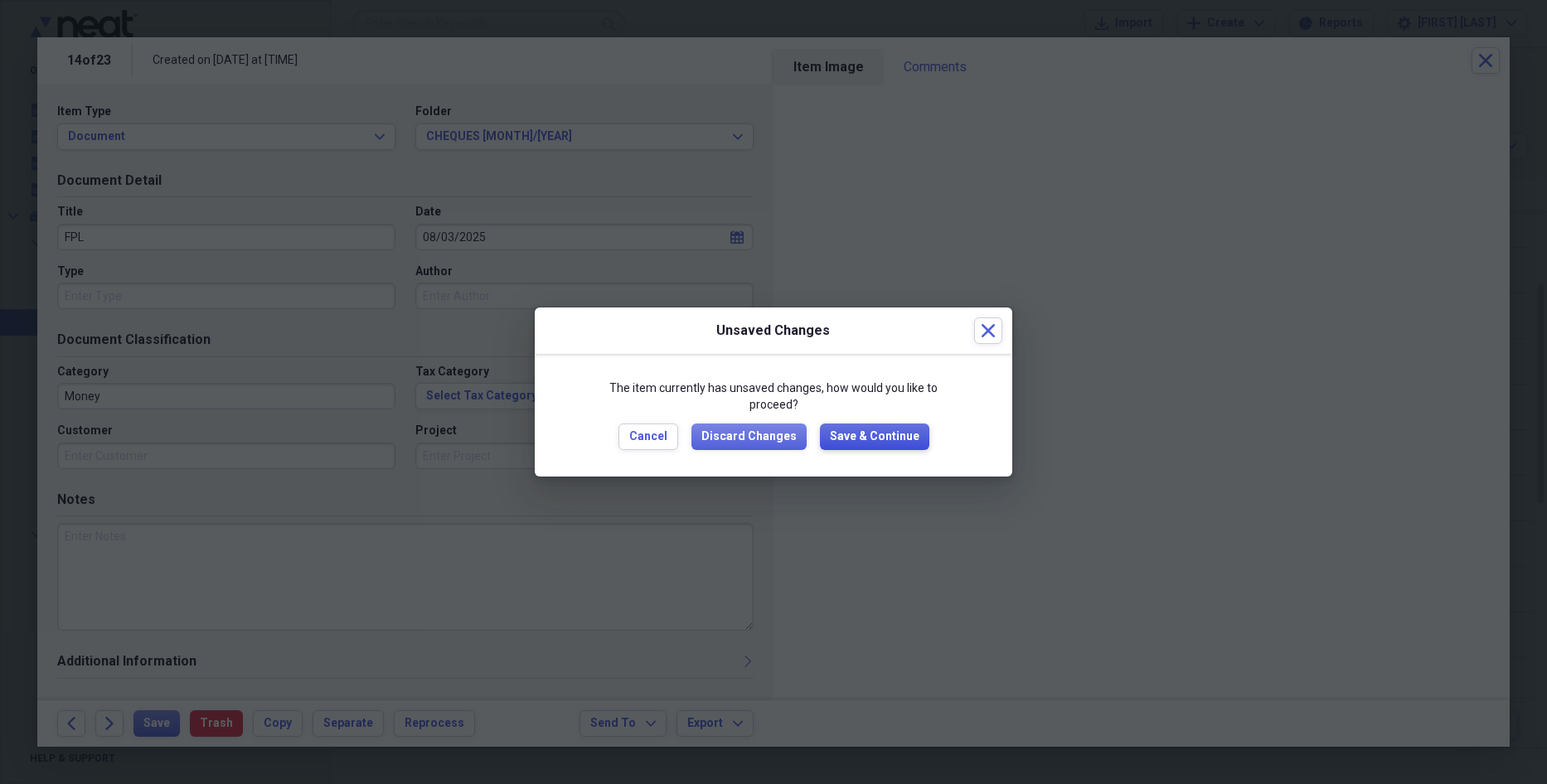 click on "Save & Continue" at bounding box center (875, 437) 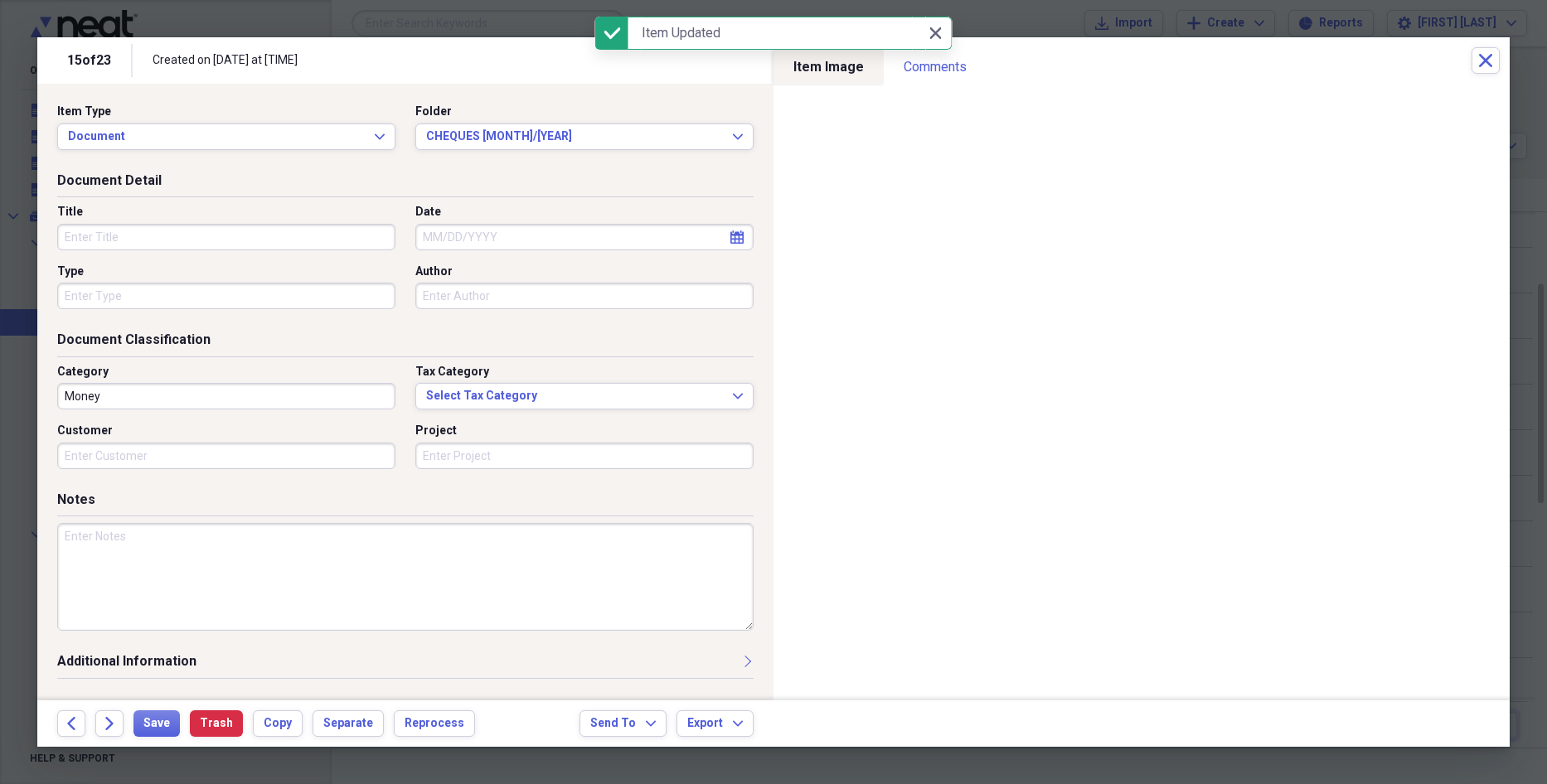 click on "Title" at bounding box center [226, 237] 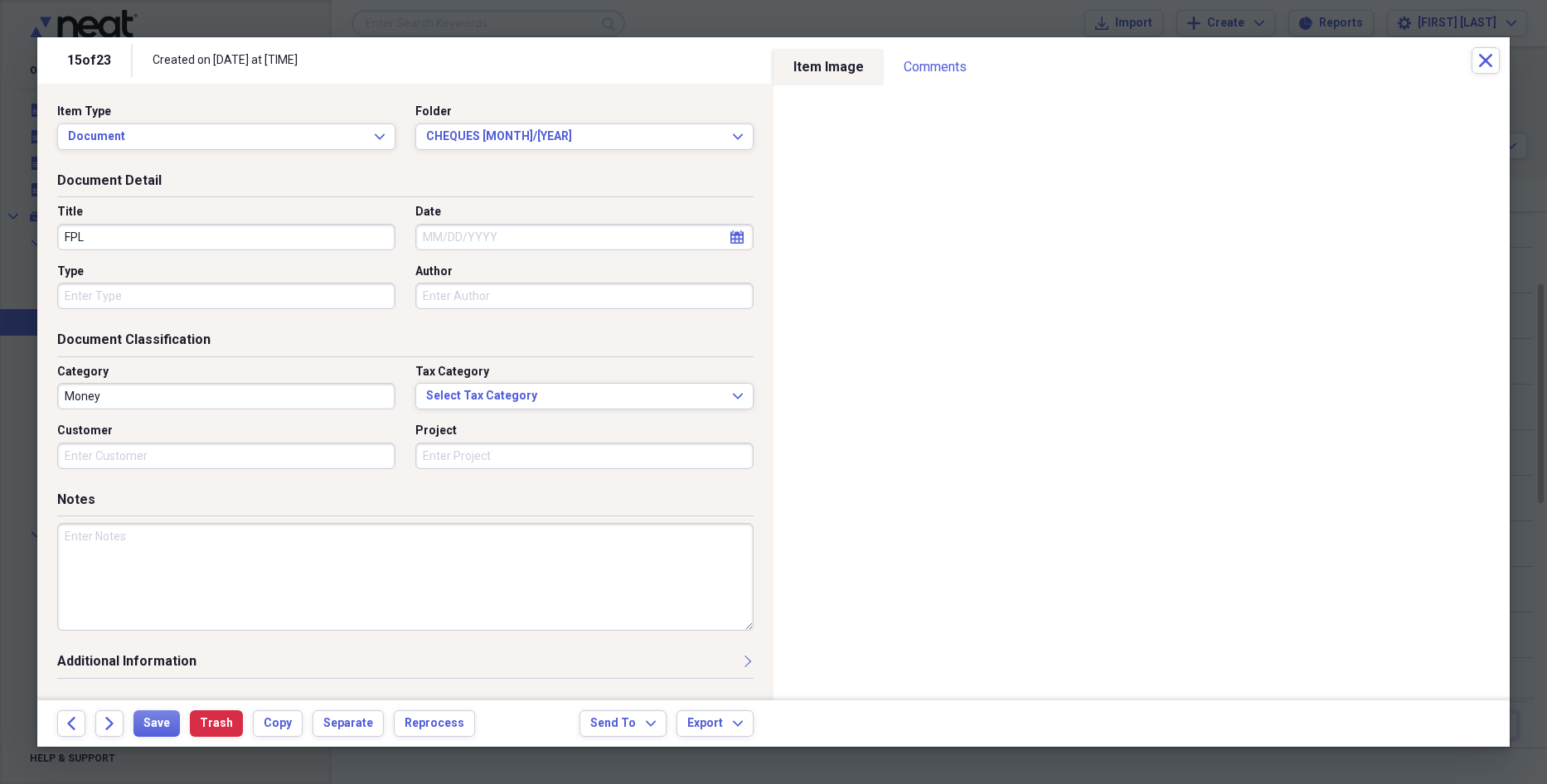 type on "FPL" 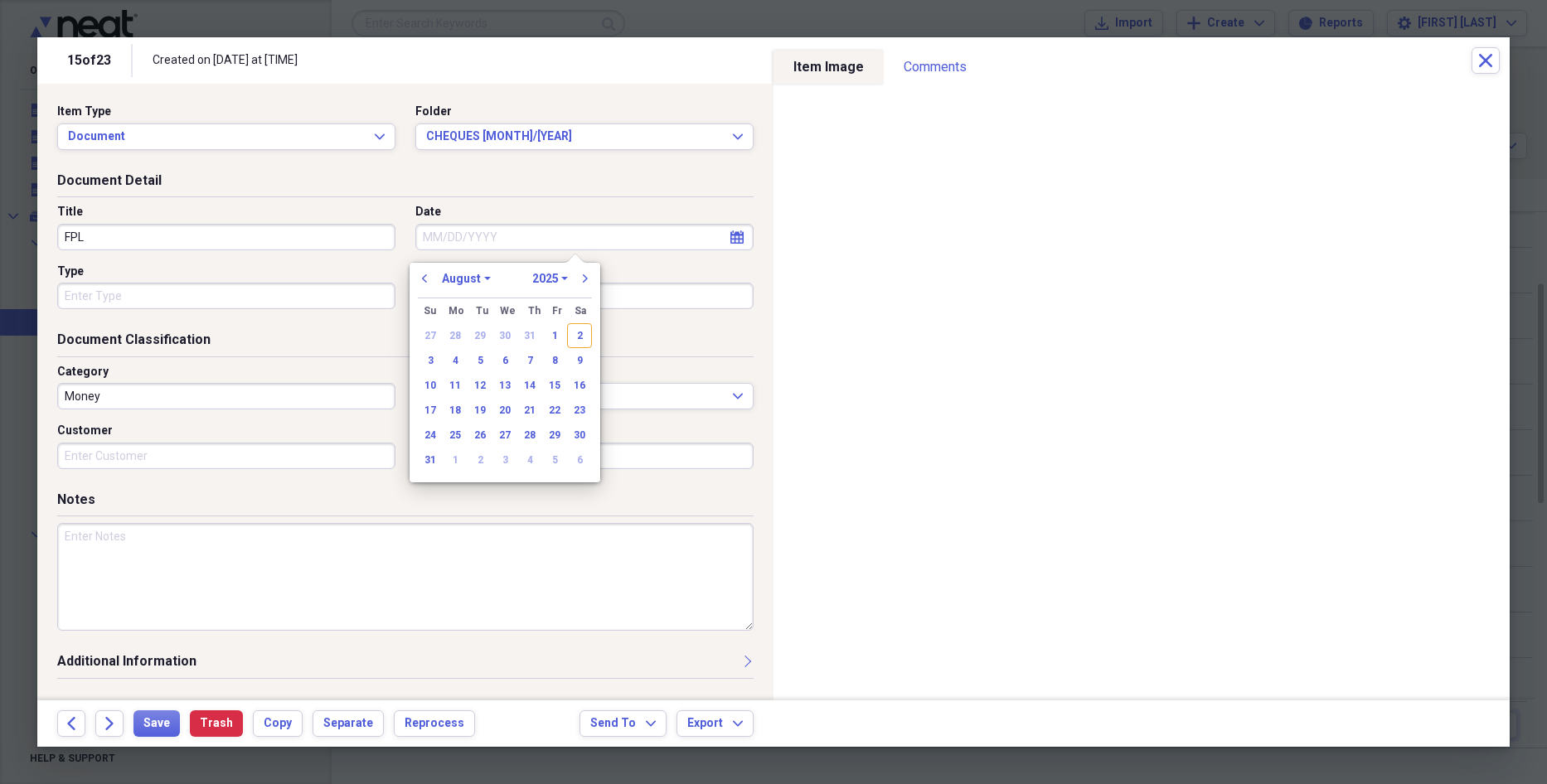 click on "Date" at bounding box center [584, 237] 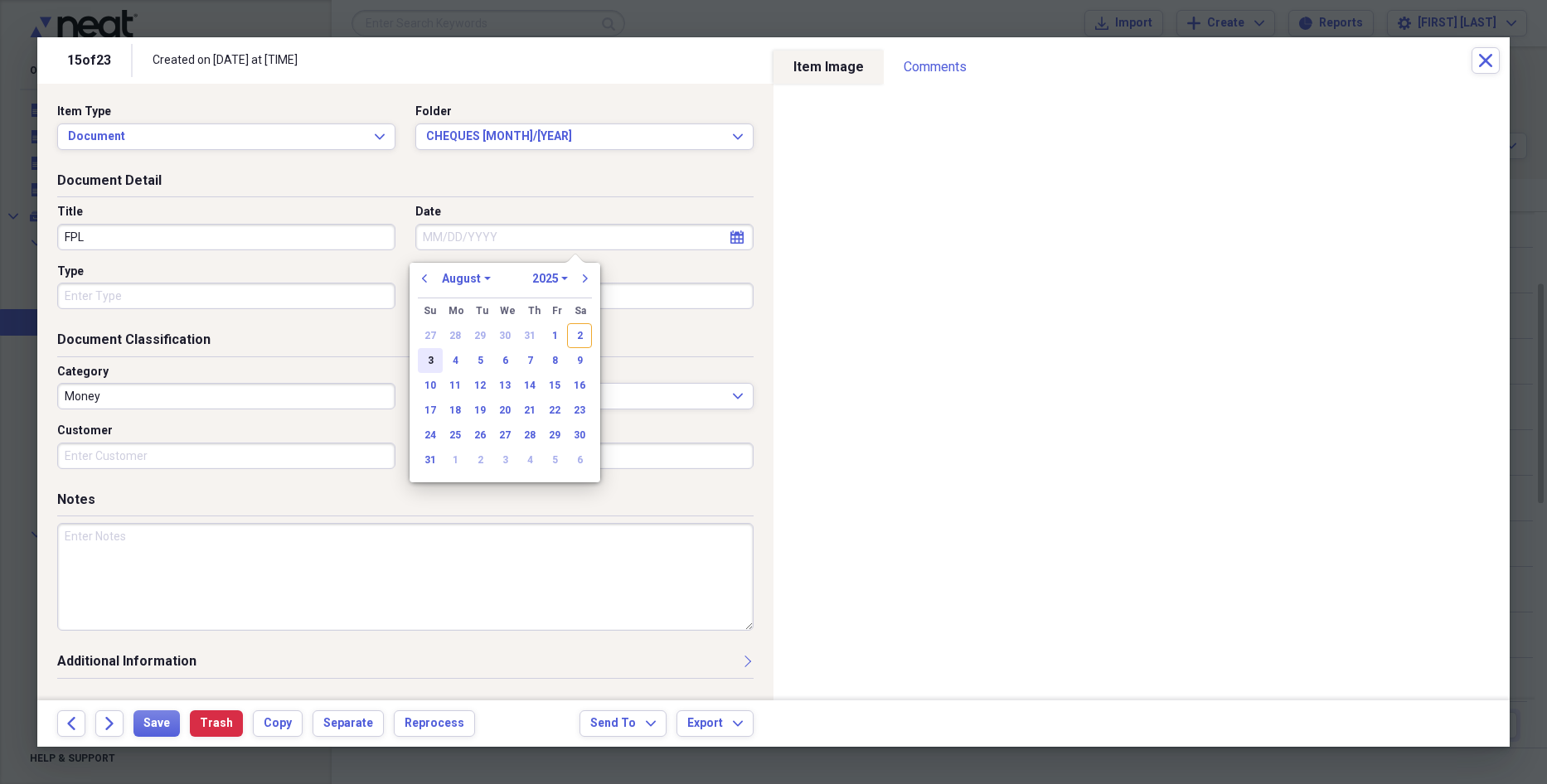 click on "3" at bounding box center (430, 361) 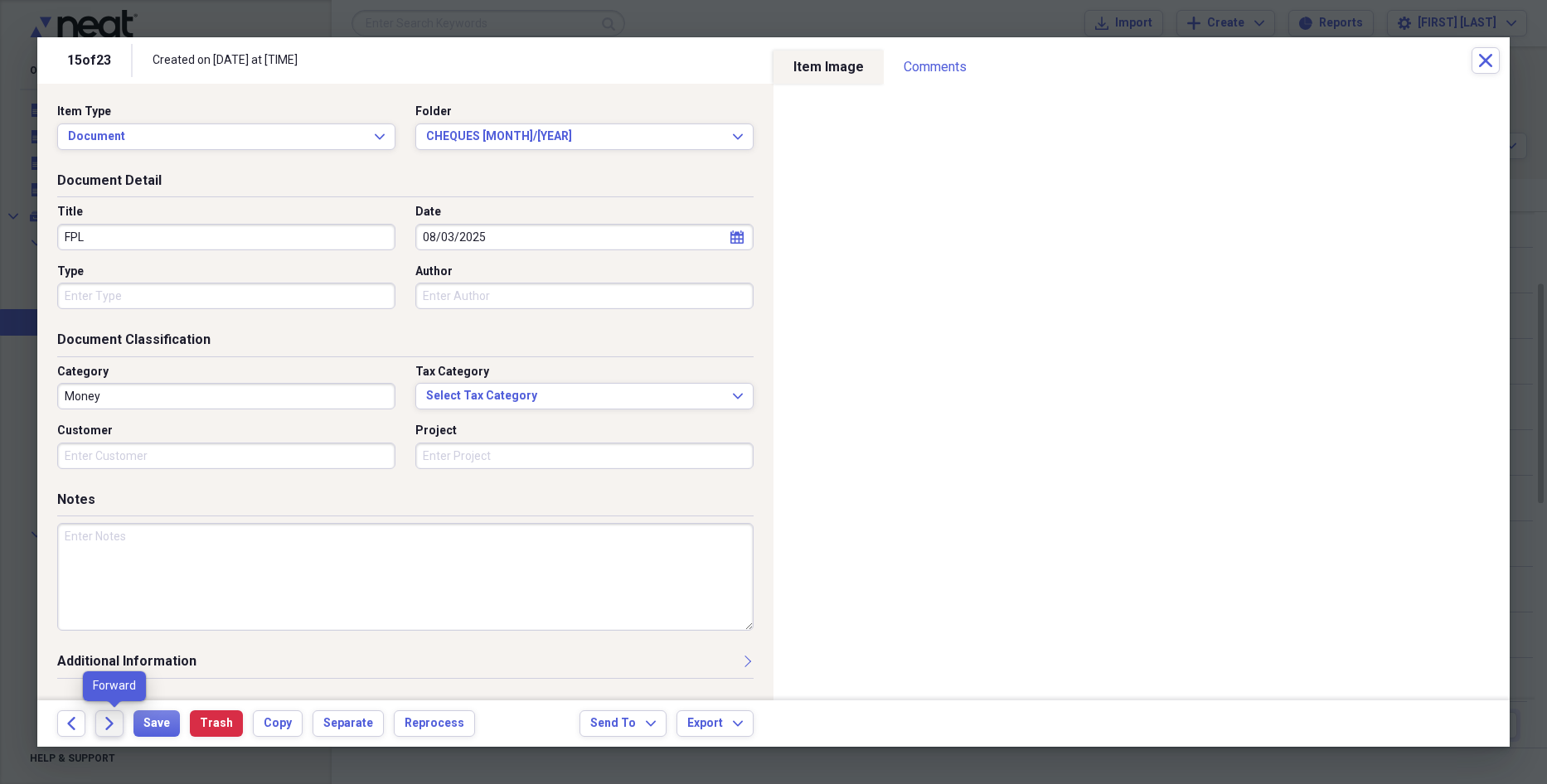 click on "Forward" 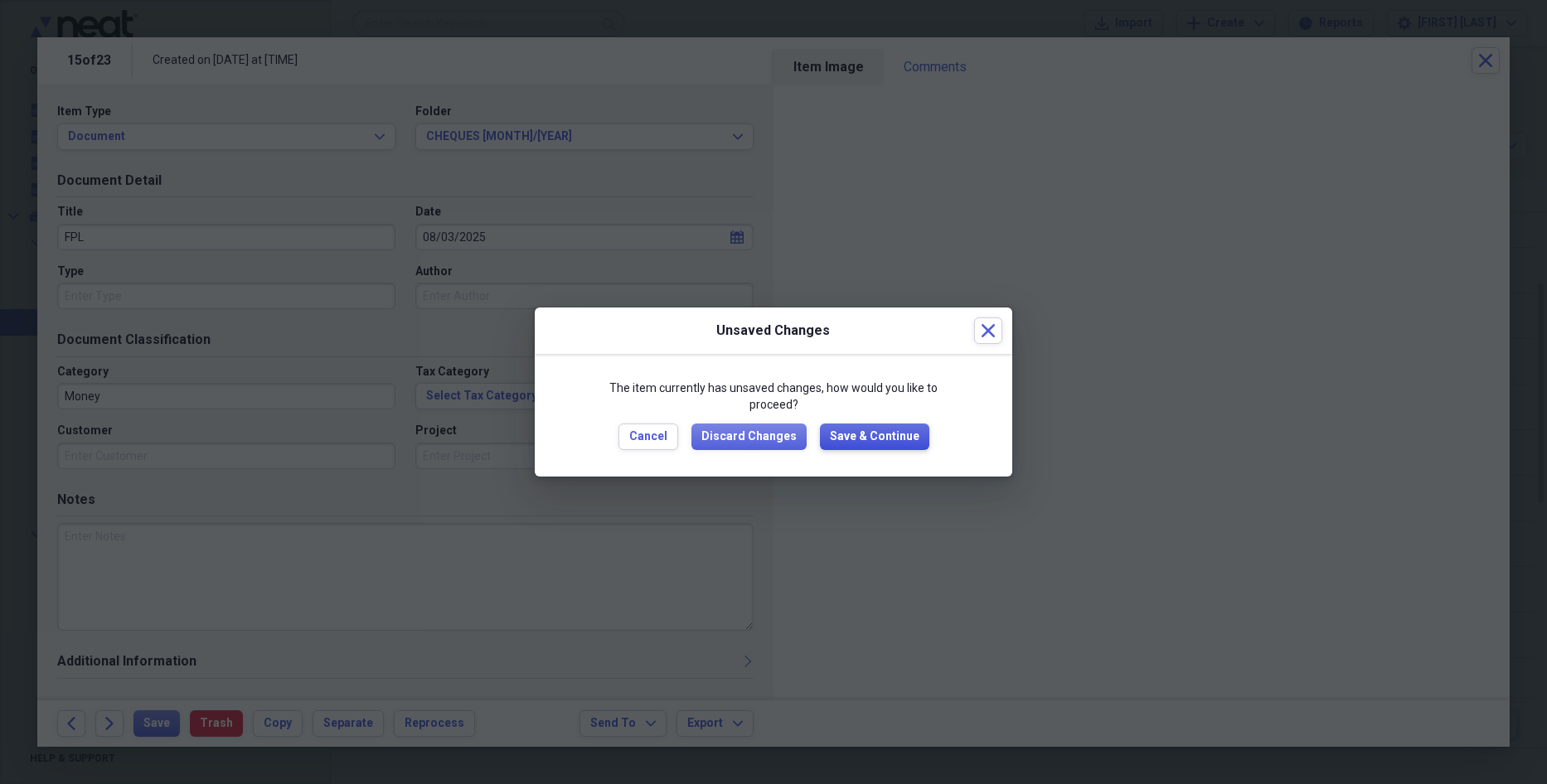 click on "Save & Continue" at bounding box center (875, 437) 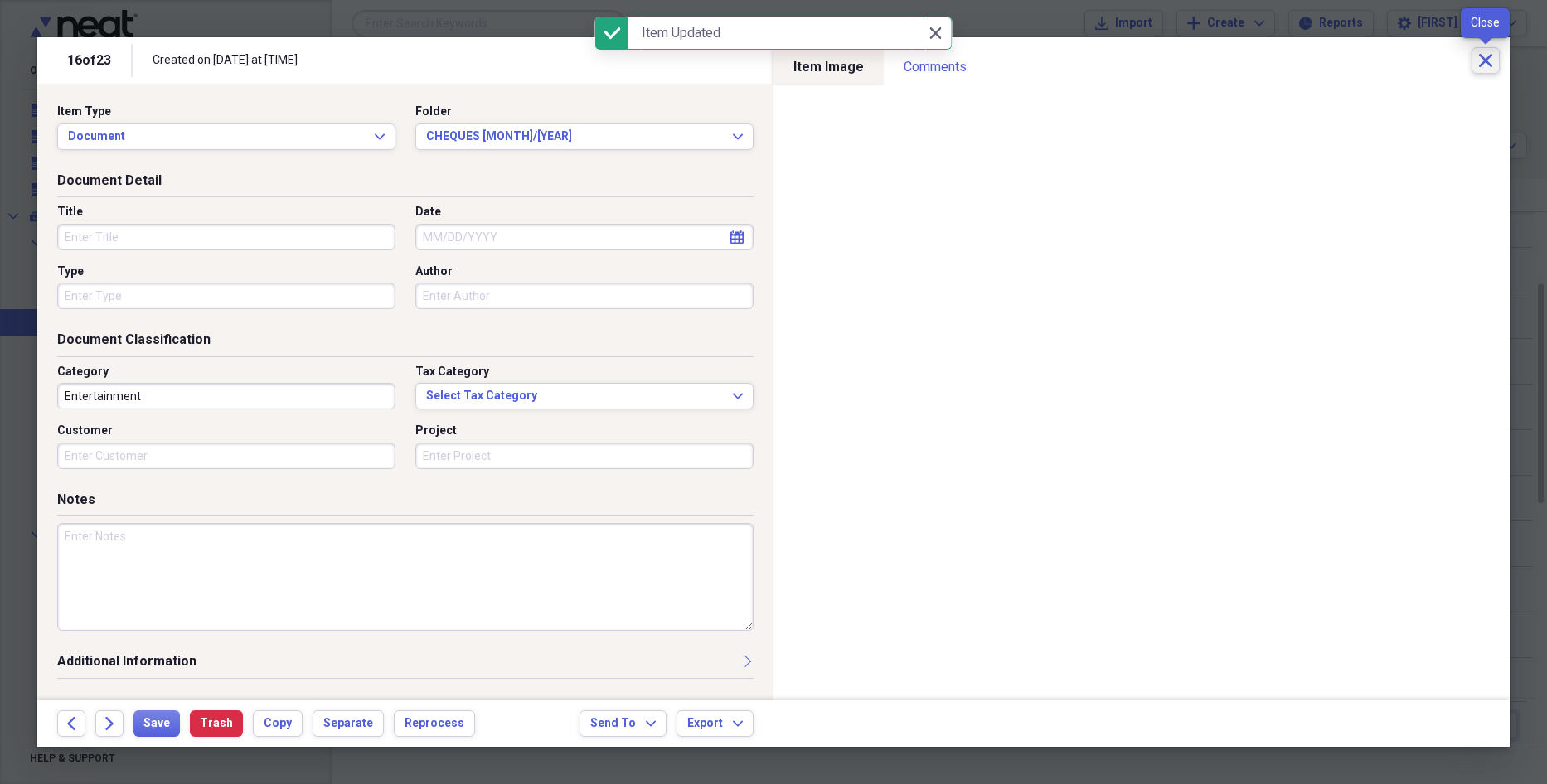 click 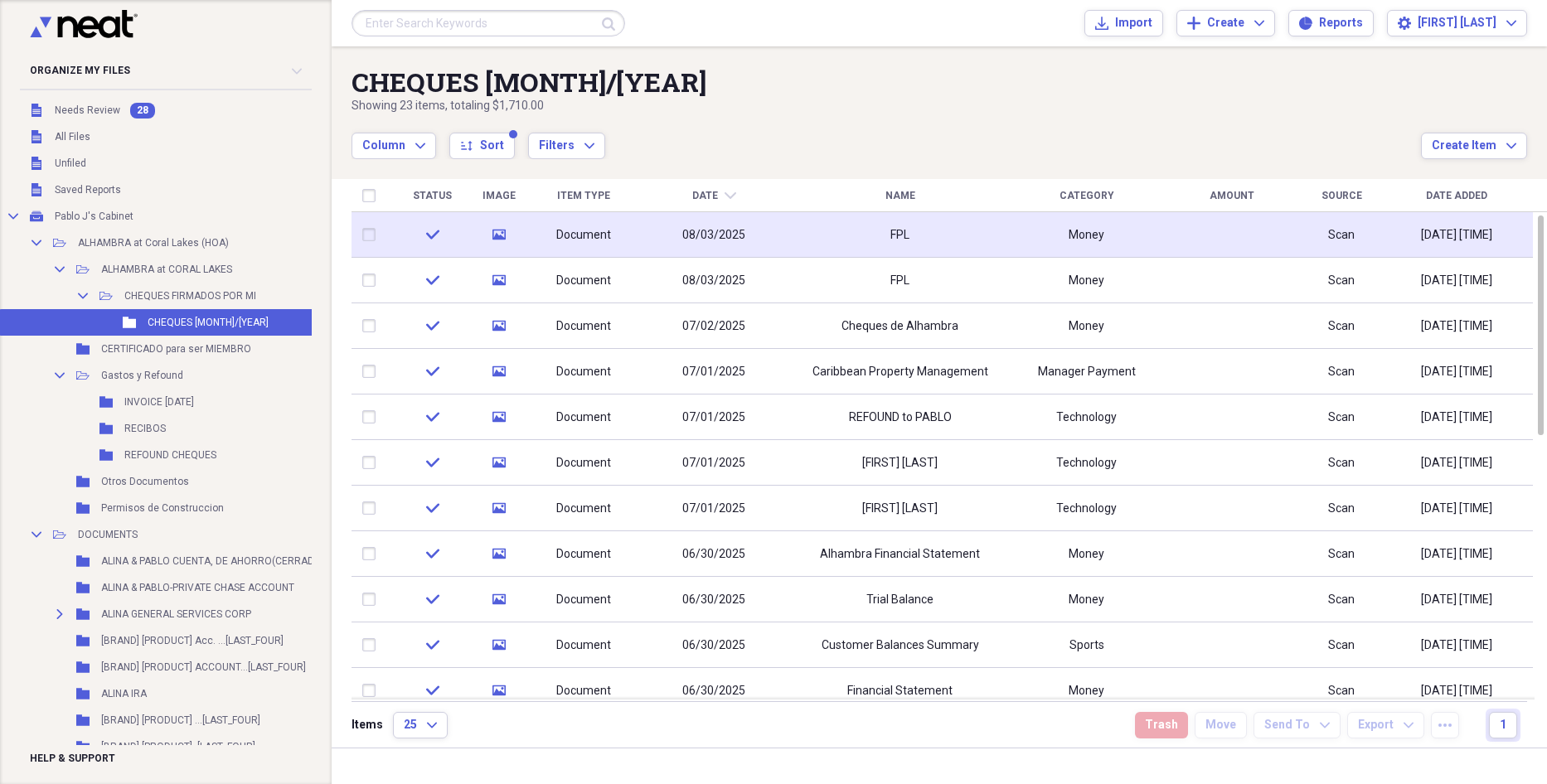 click on "FPL" at bounding box center (900, 235) 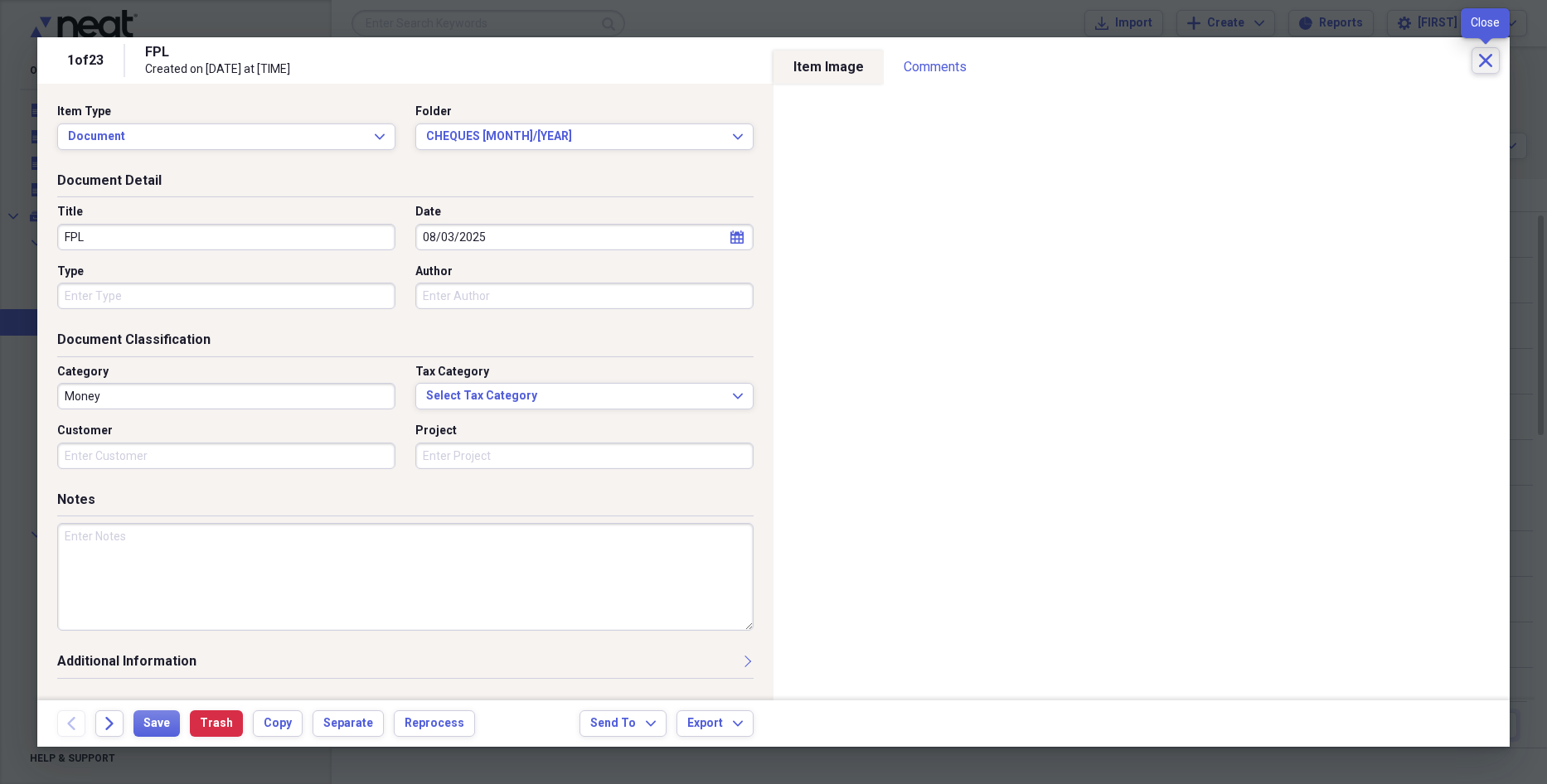 click on "Close" at bounding box center [1486, 60] 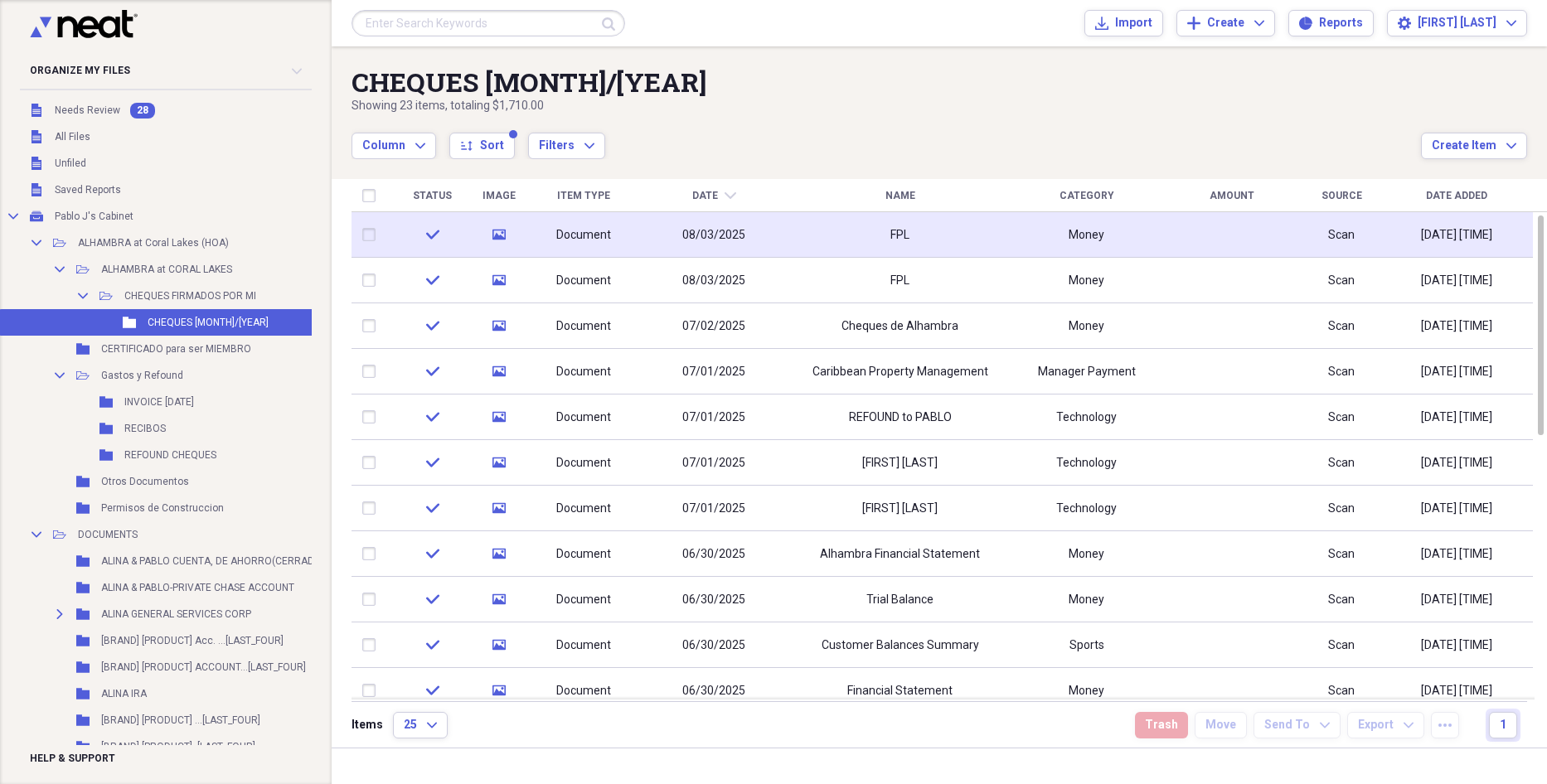 click at bounding box center [372, 235] 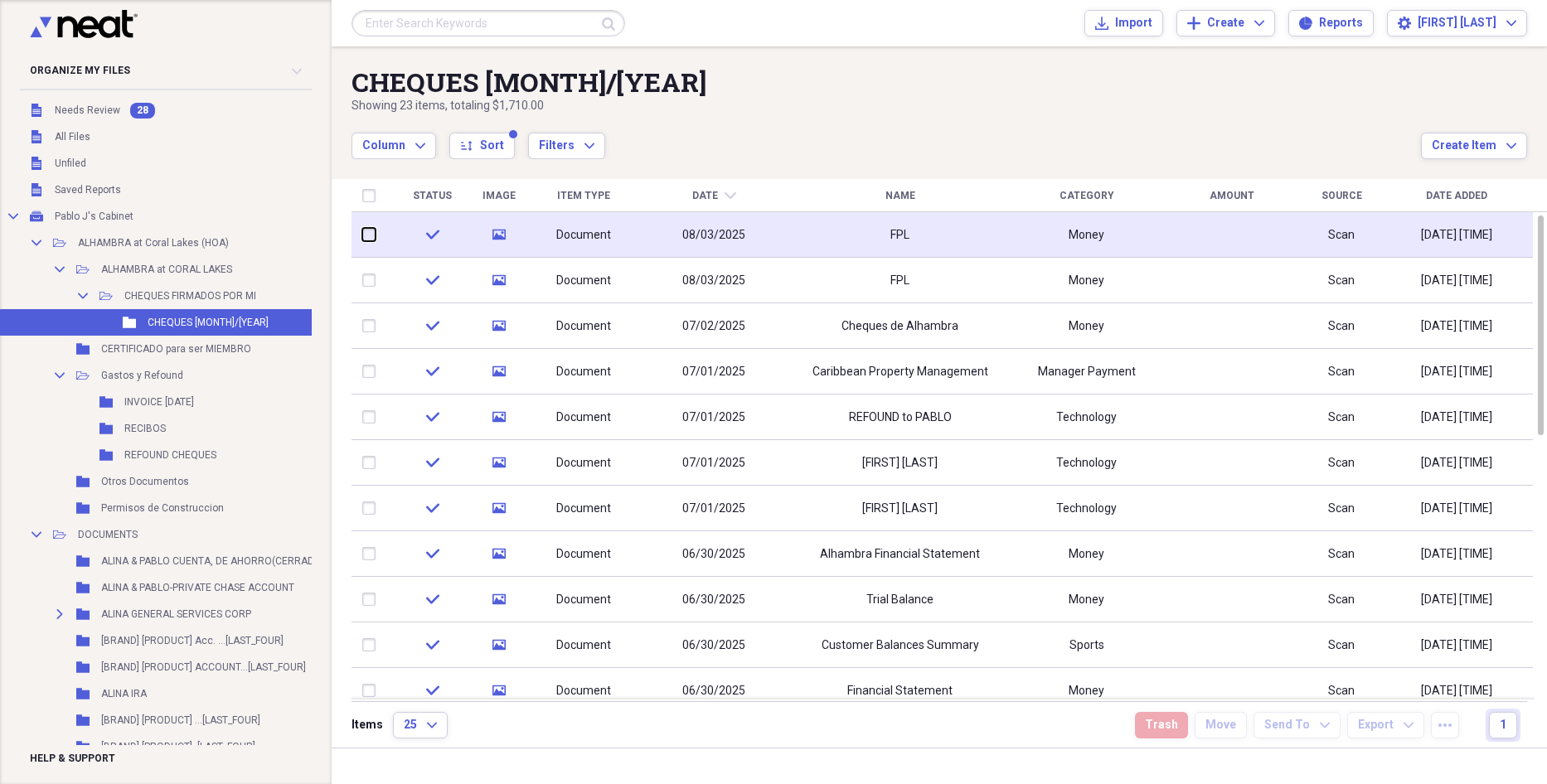 click at bounding box center (362, 235) 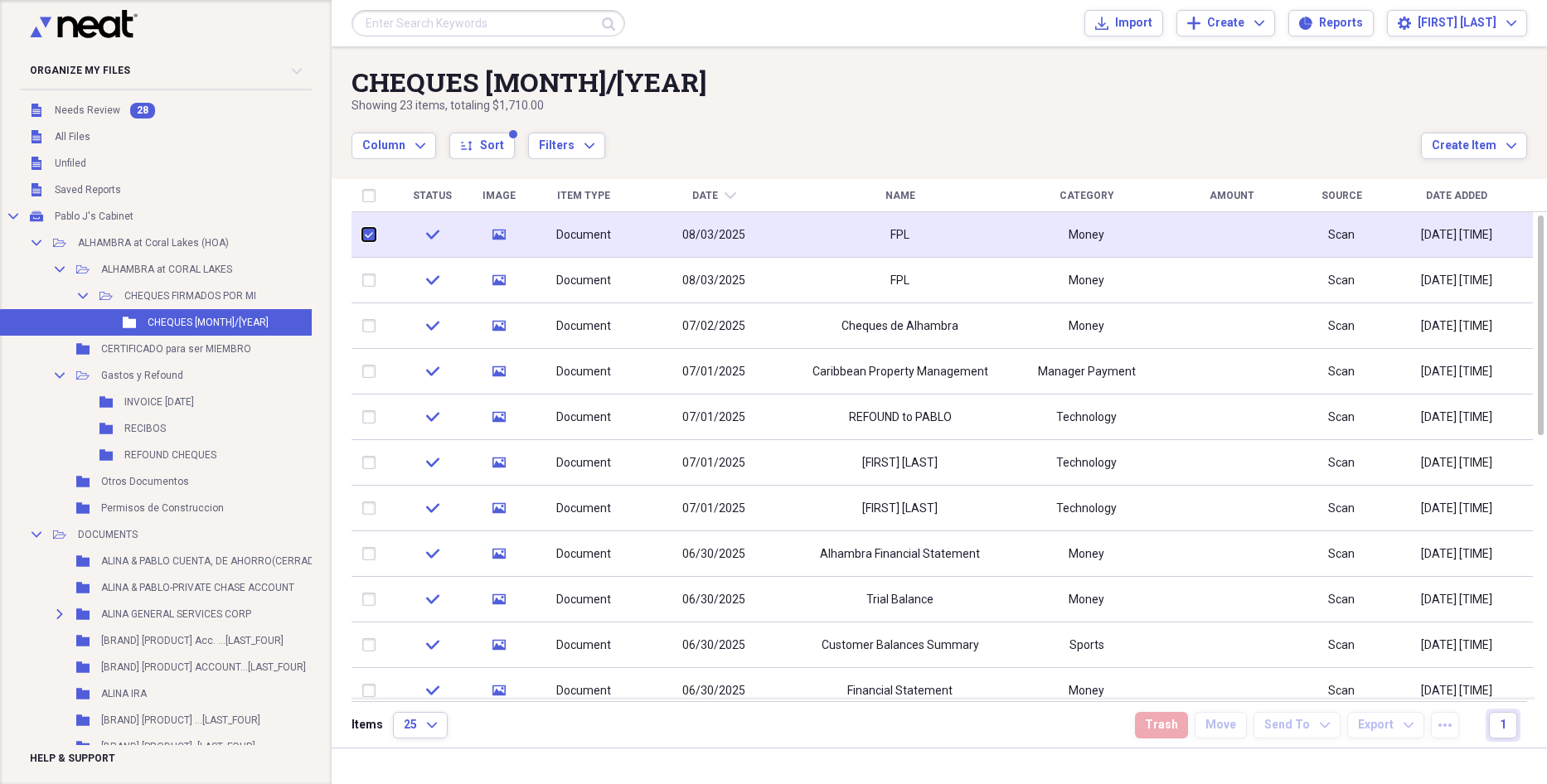 checkbox on "true" 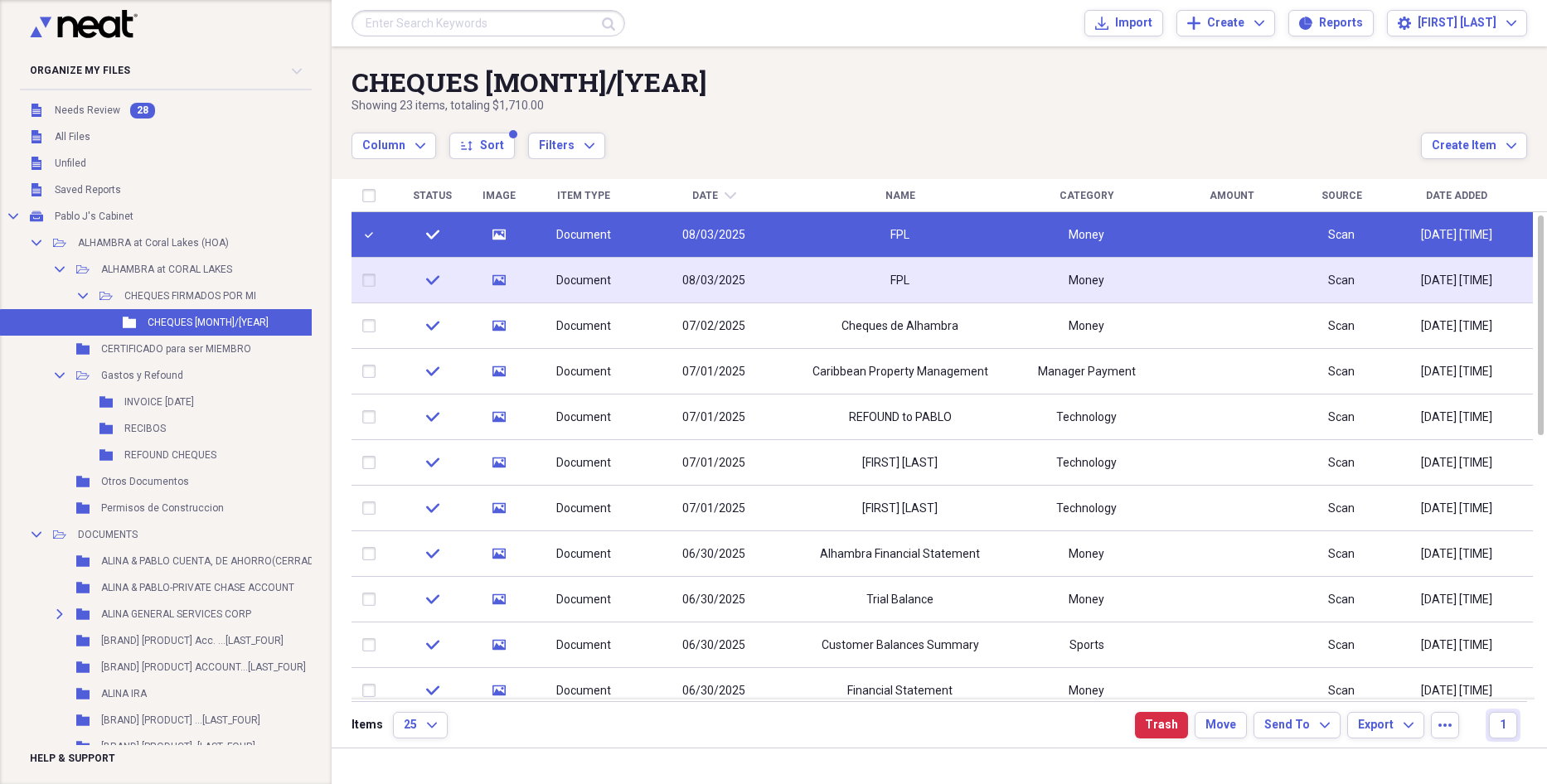 click at bounding box center [372, 280] 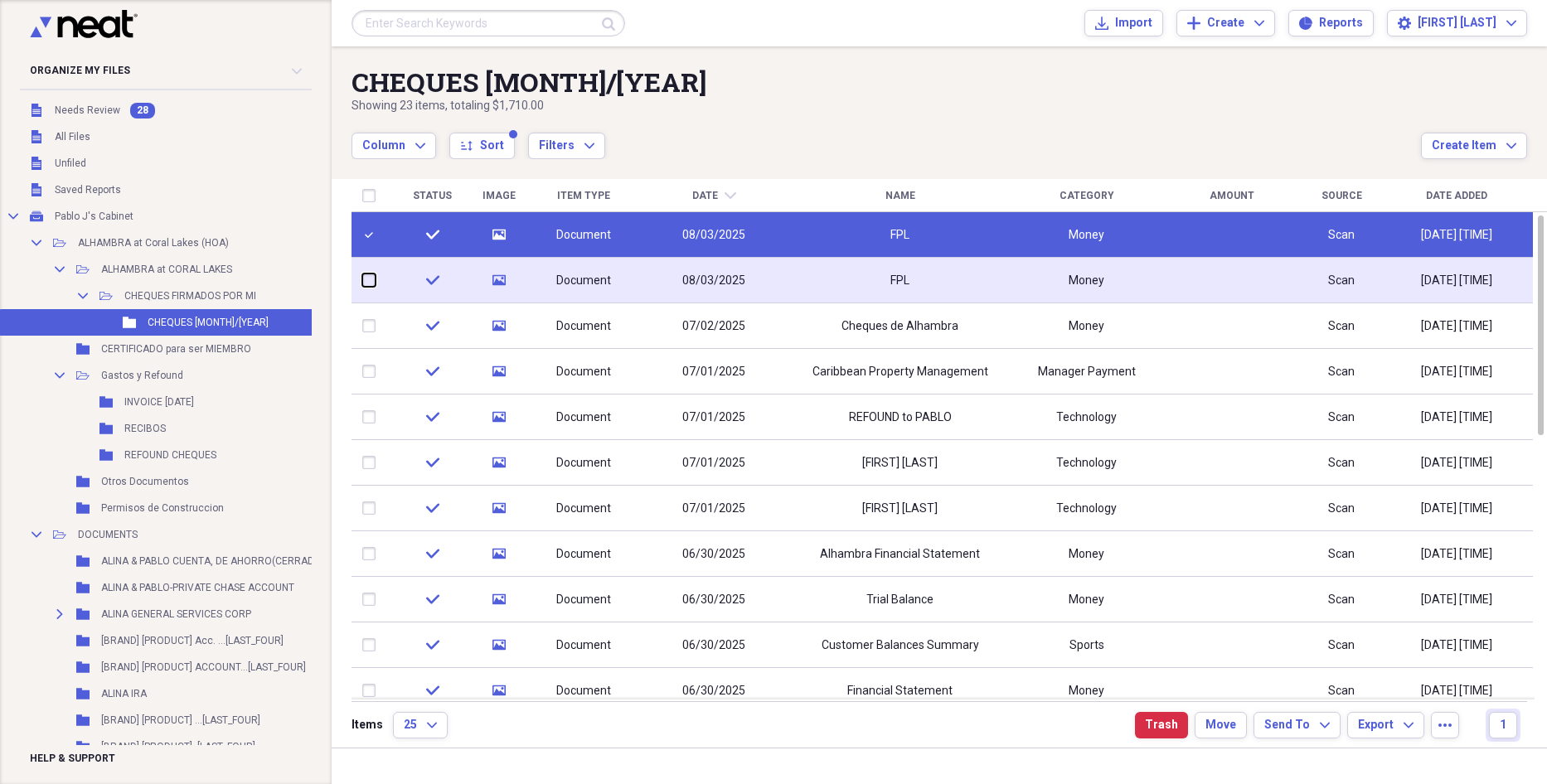 click at bounding box center (362, 280) 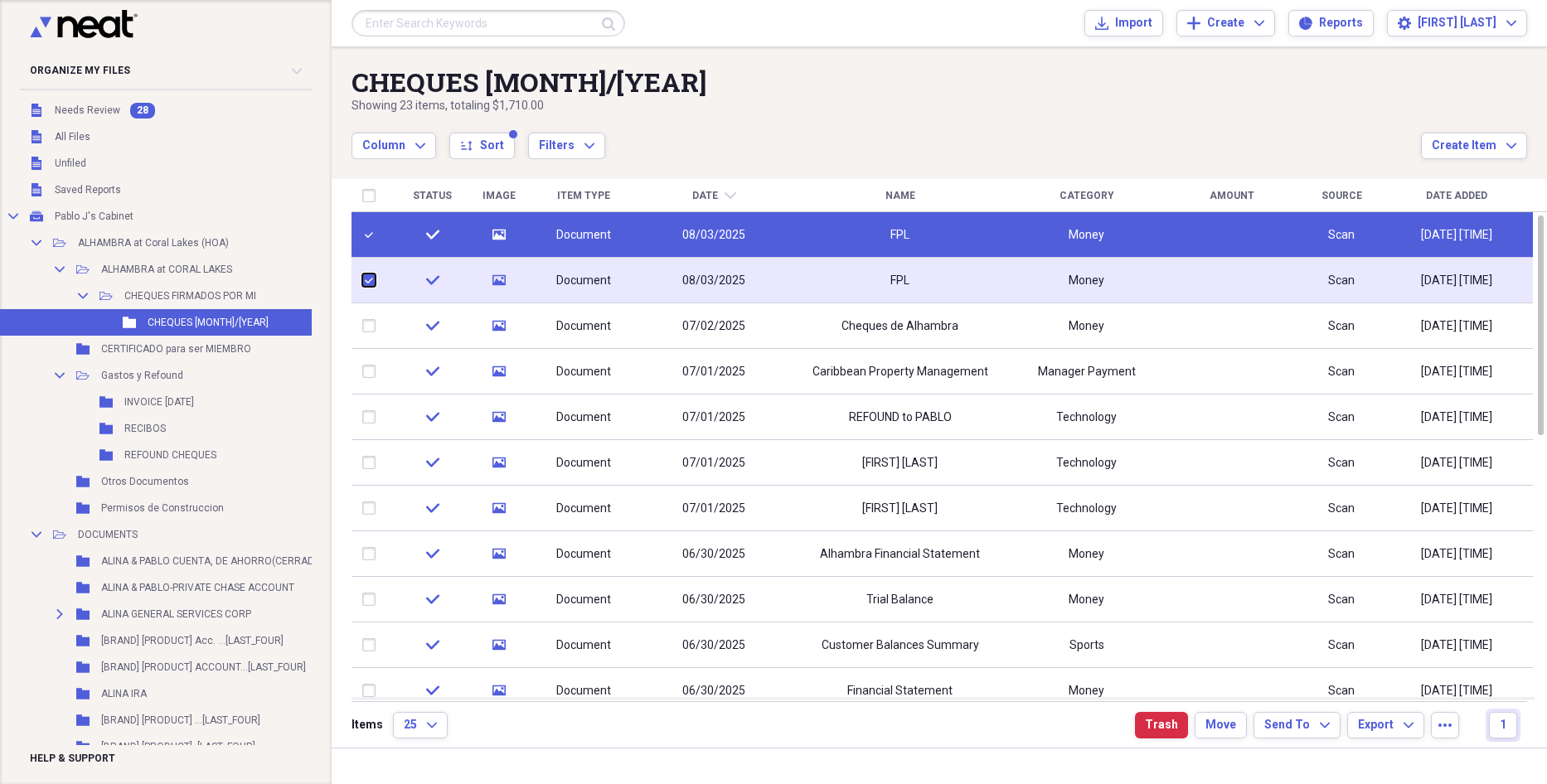 checkbox on "true" 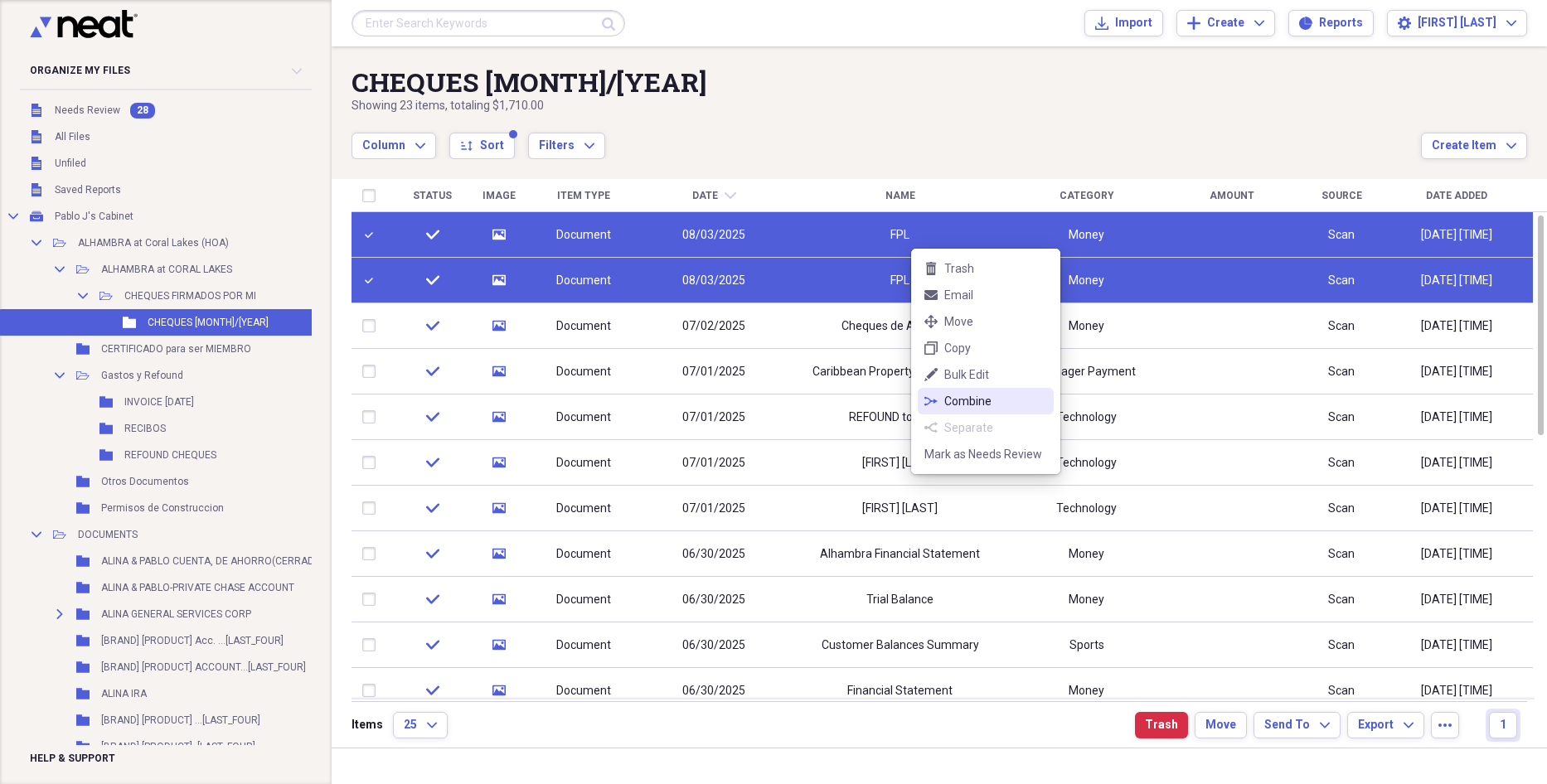 click on "Combine" at bounding box center (996, 401) 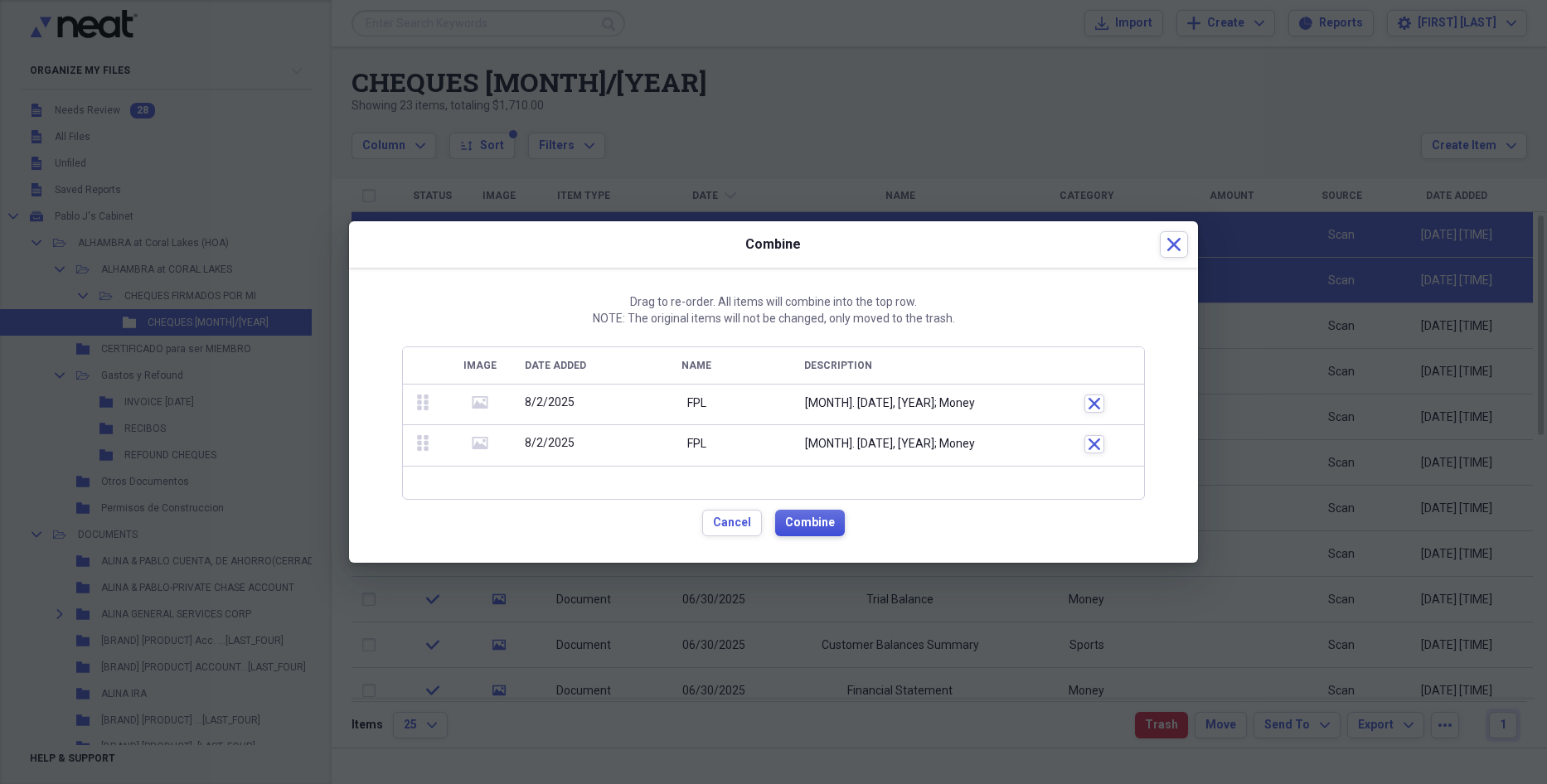 click on "Combine" at bounding box center [810, 523] 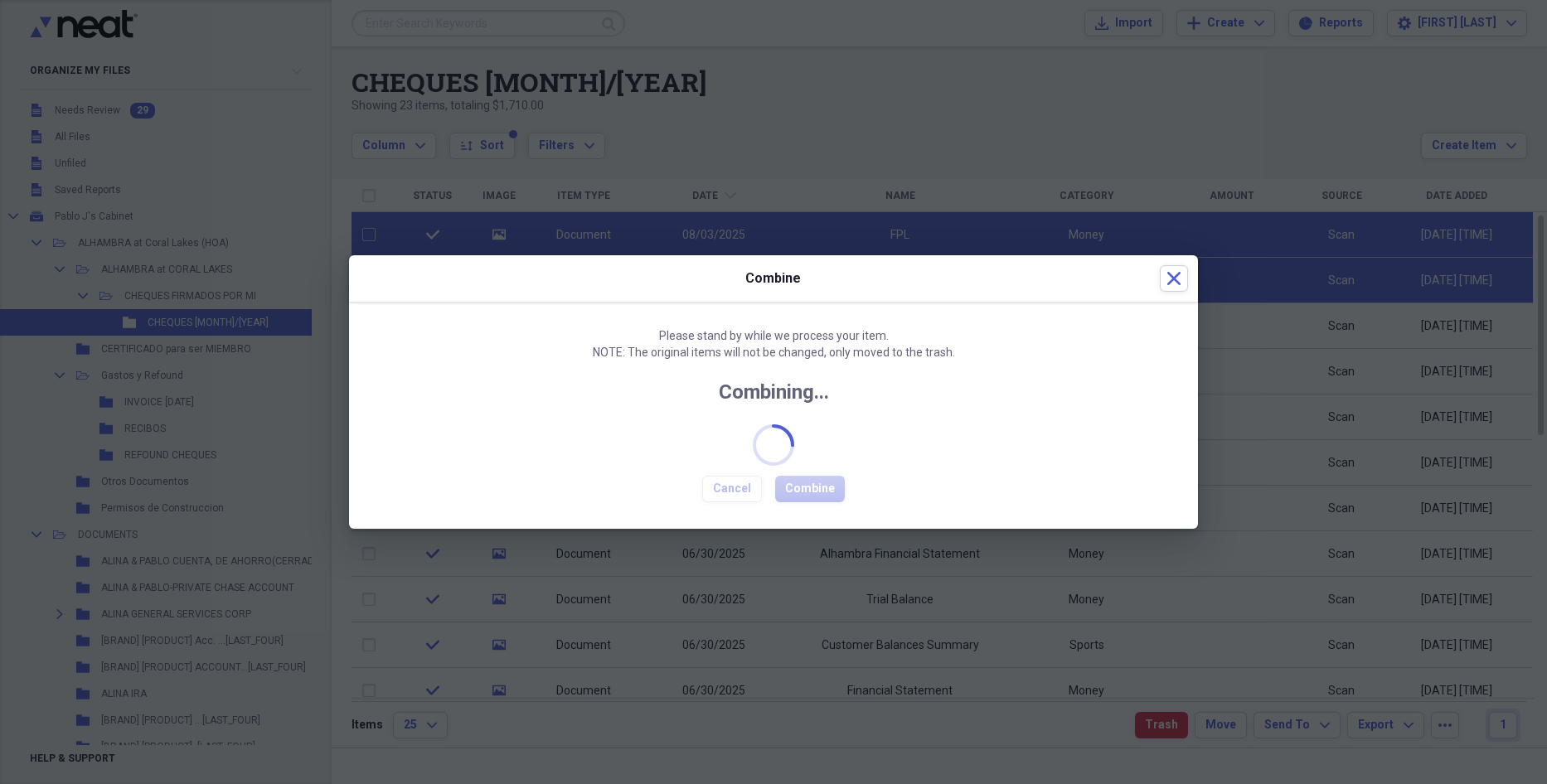 checkbox on "false" 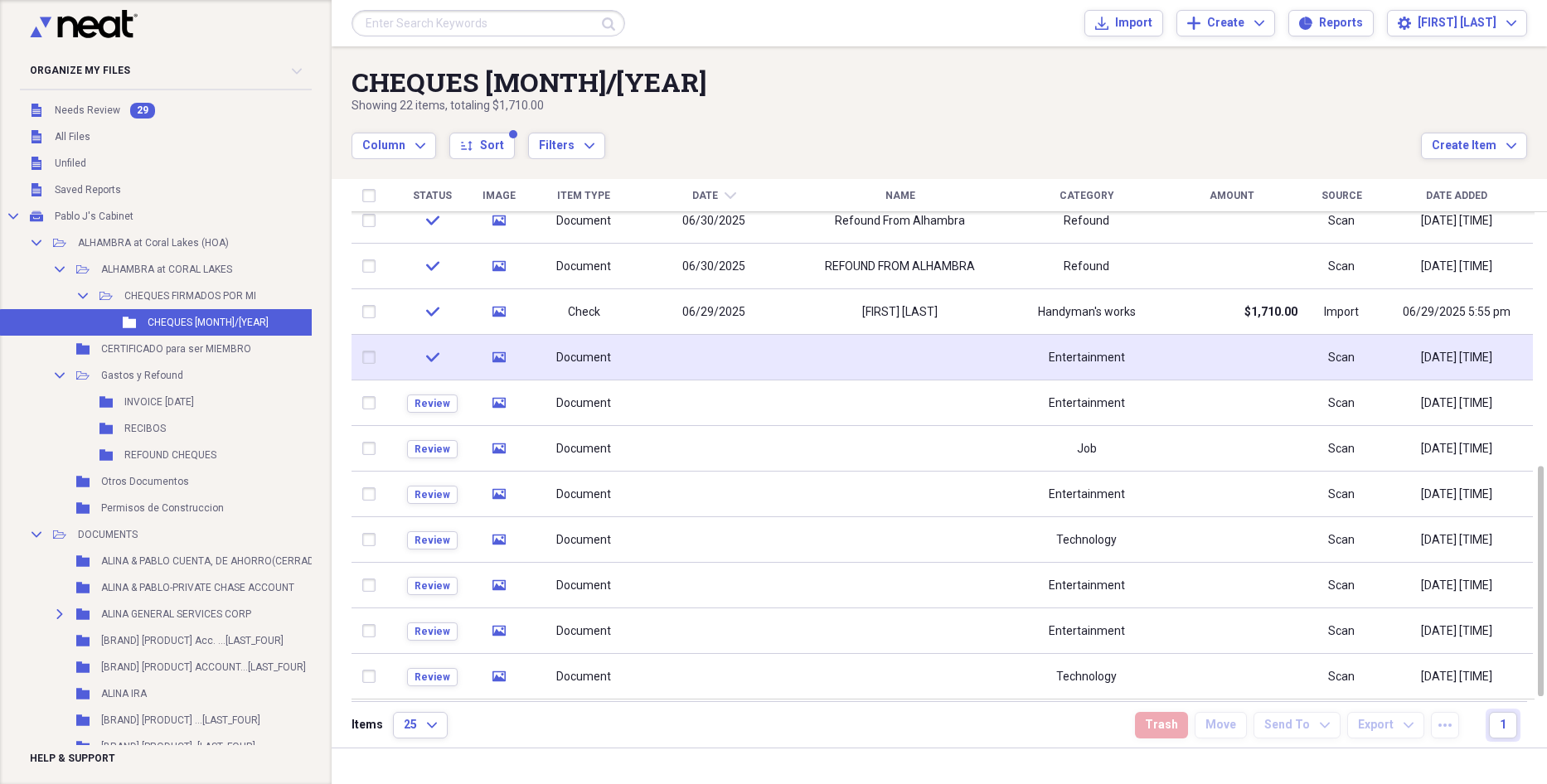 click at bounding box center [714, 357] 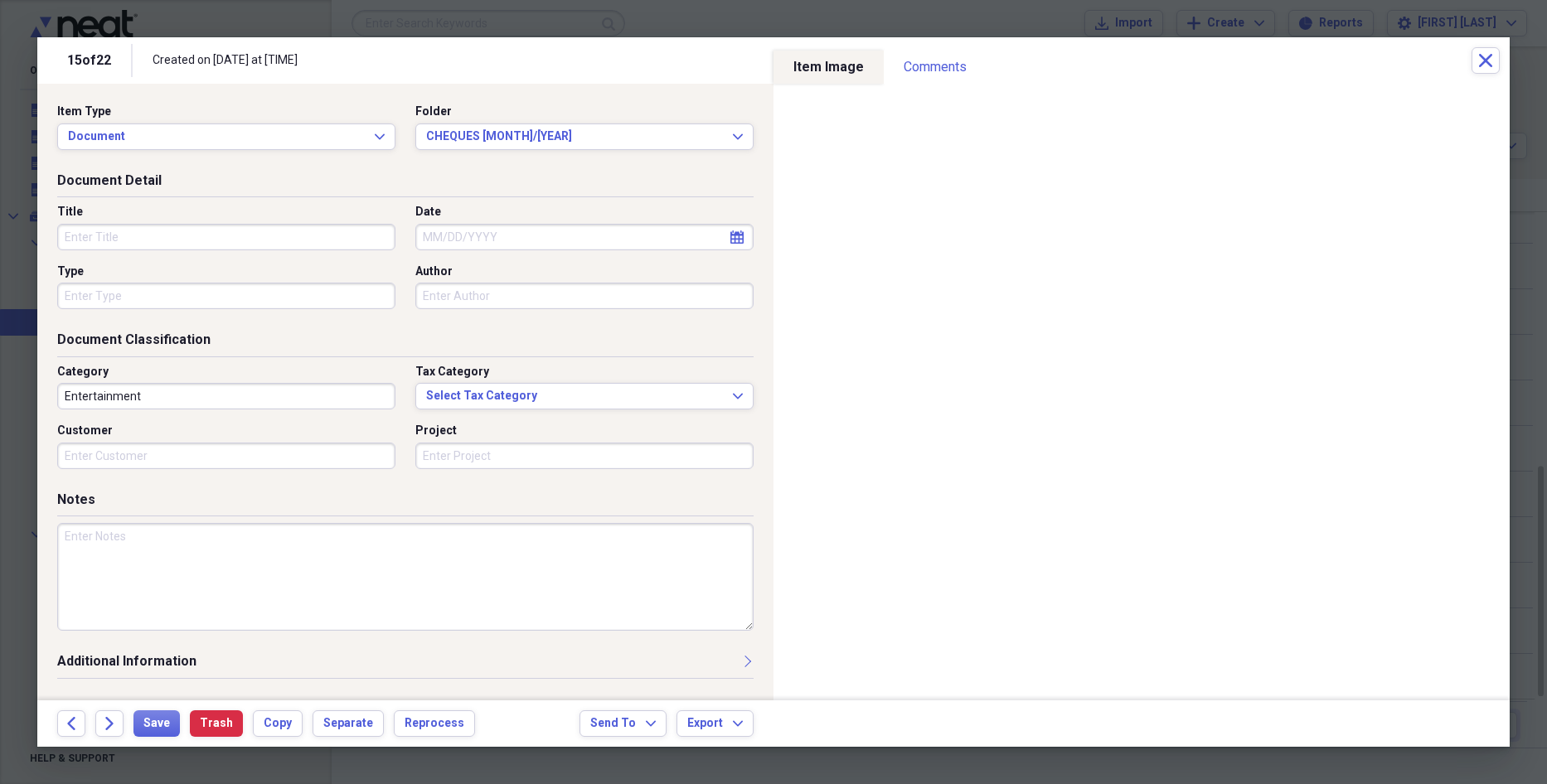 click on "Title" at bounding box center (226, 237) 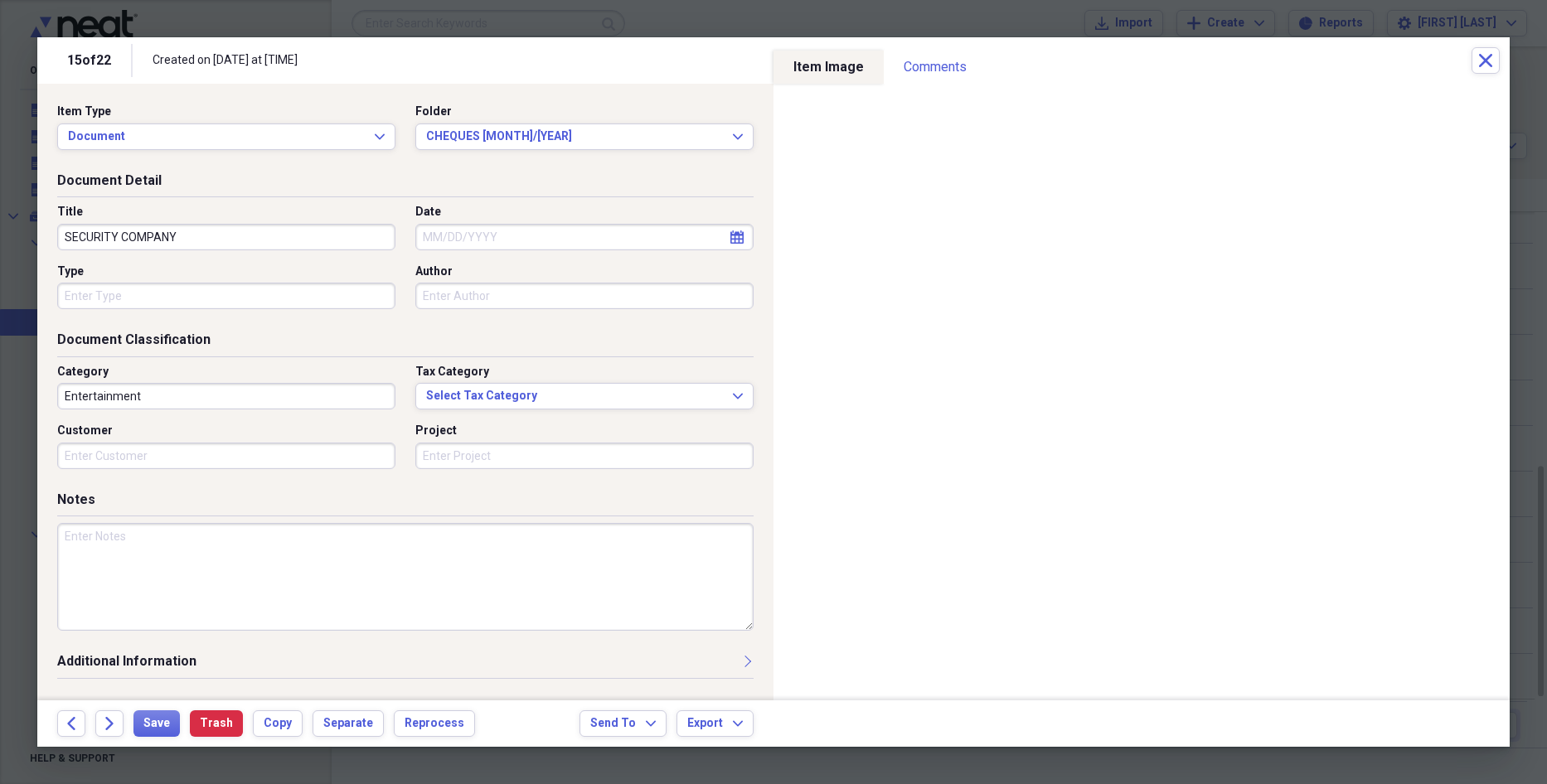 type on "SECURITY COMPANY" 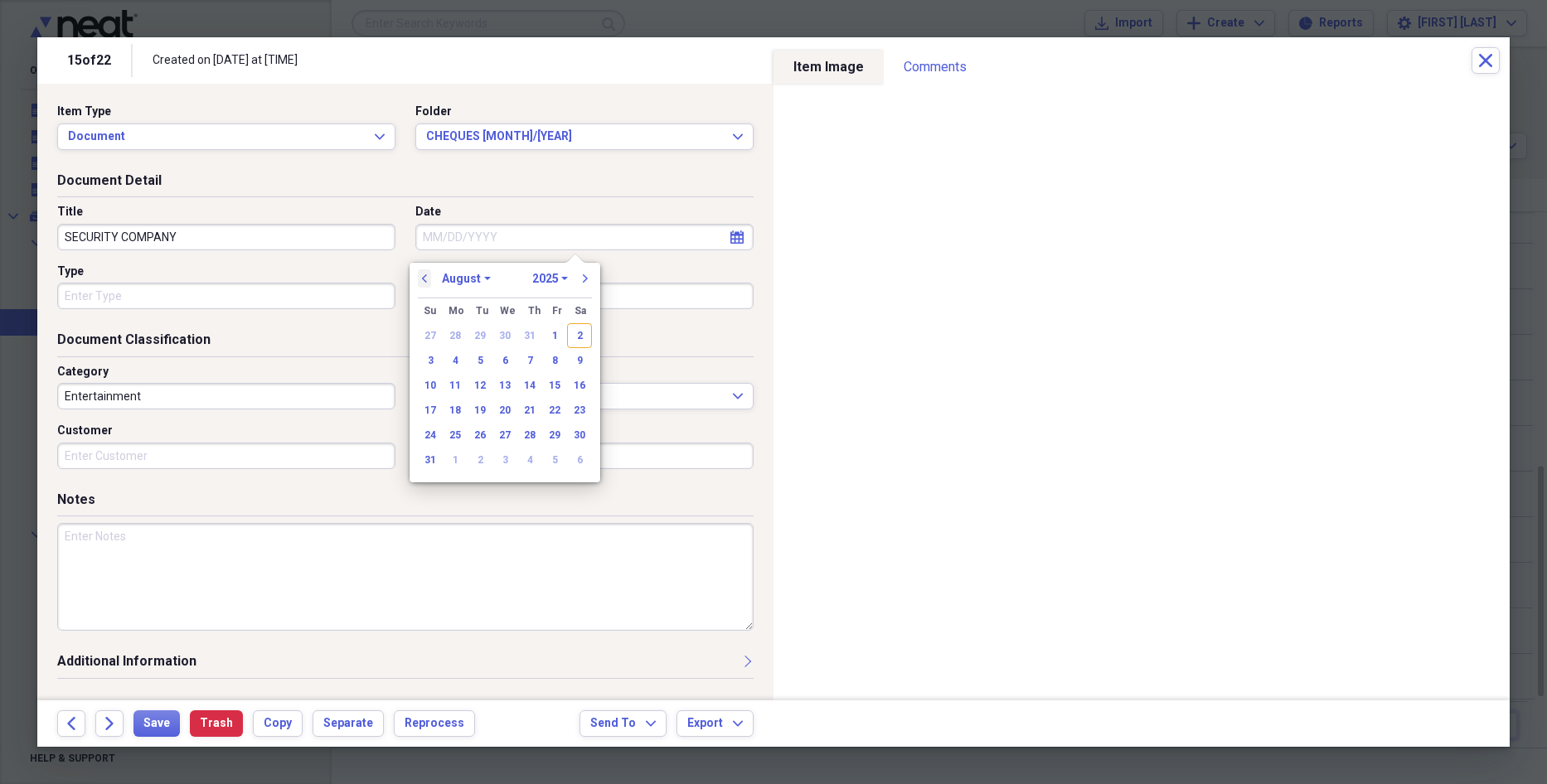 click on "previous" at bounding box center (424, 278) 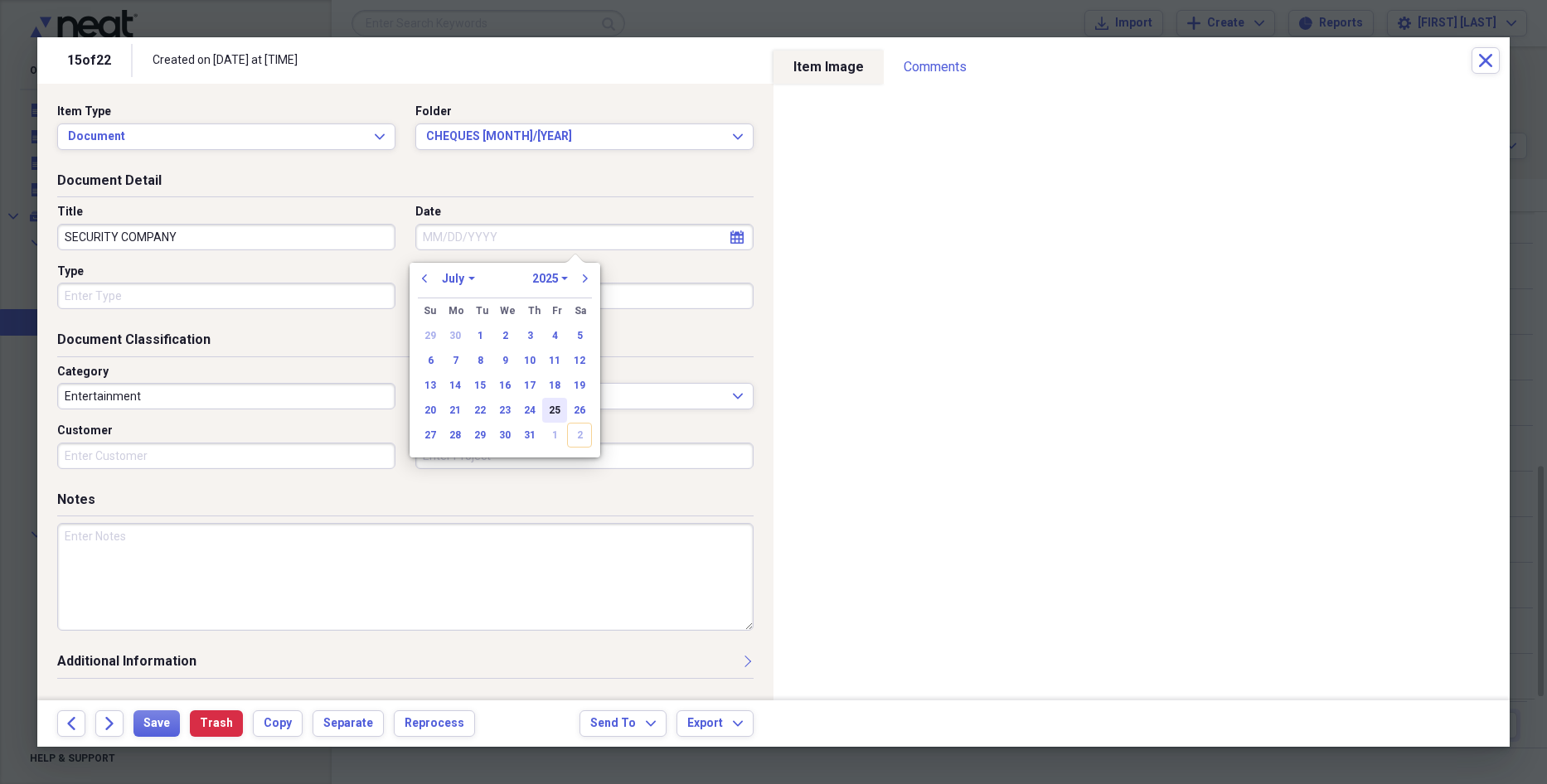 click on "25" at bounding box center (555, 410) 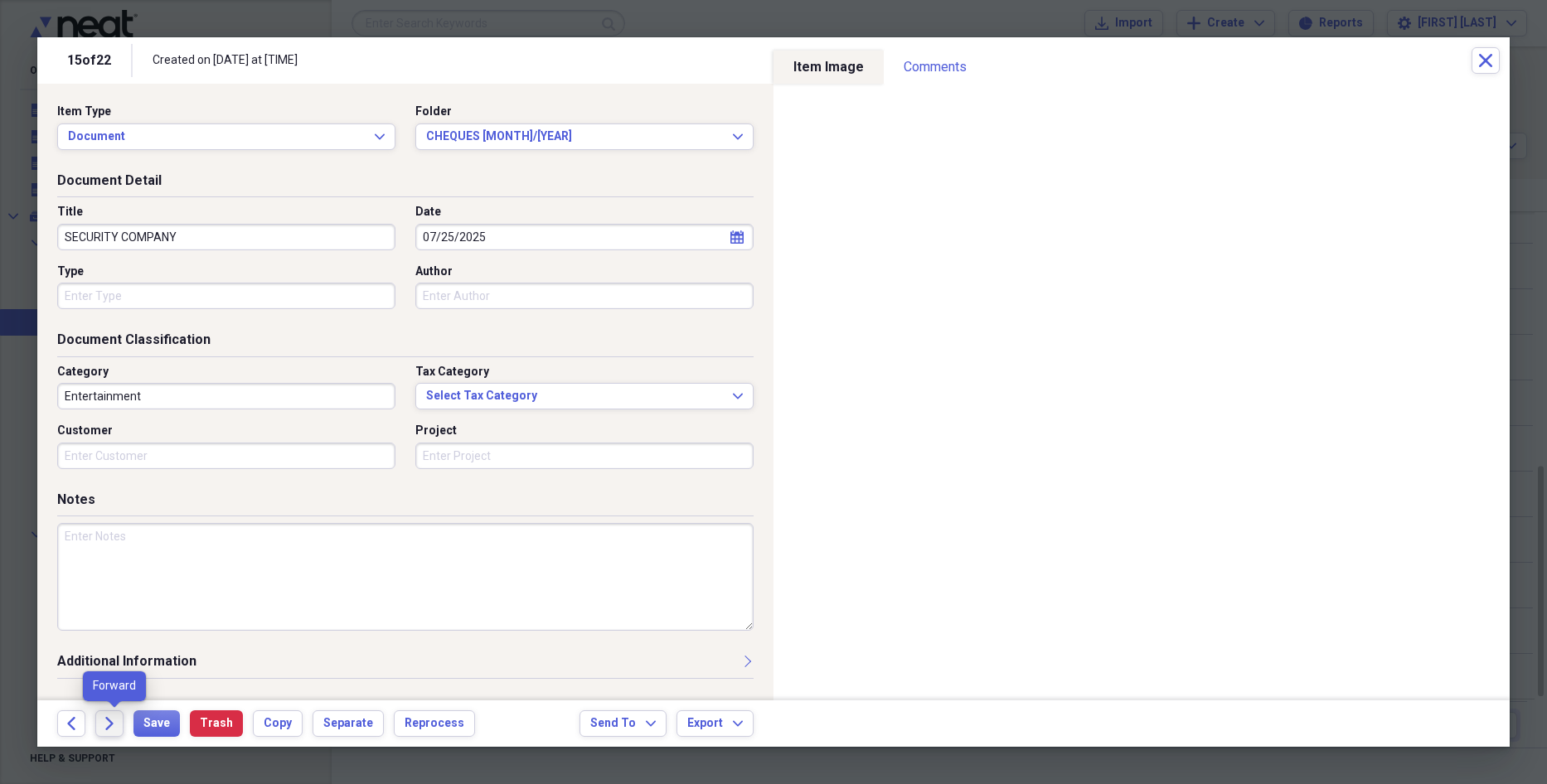 click on "Forward" at bounding box center (109, 724) 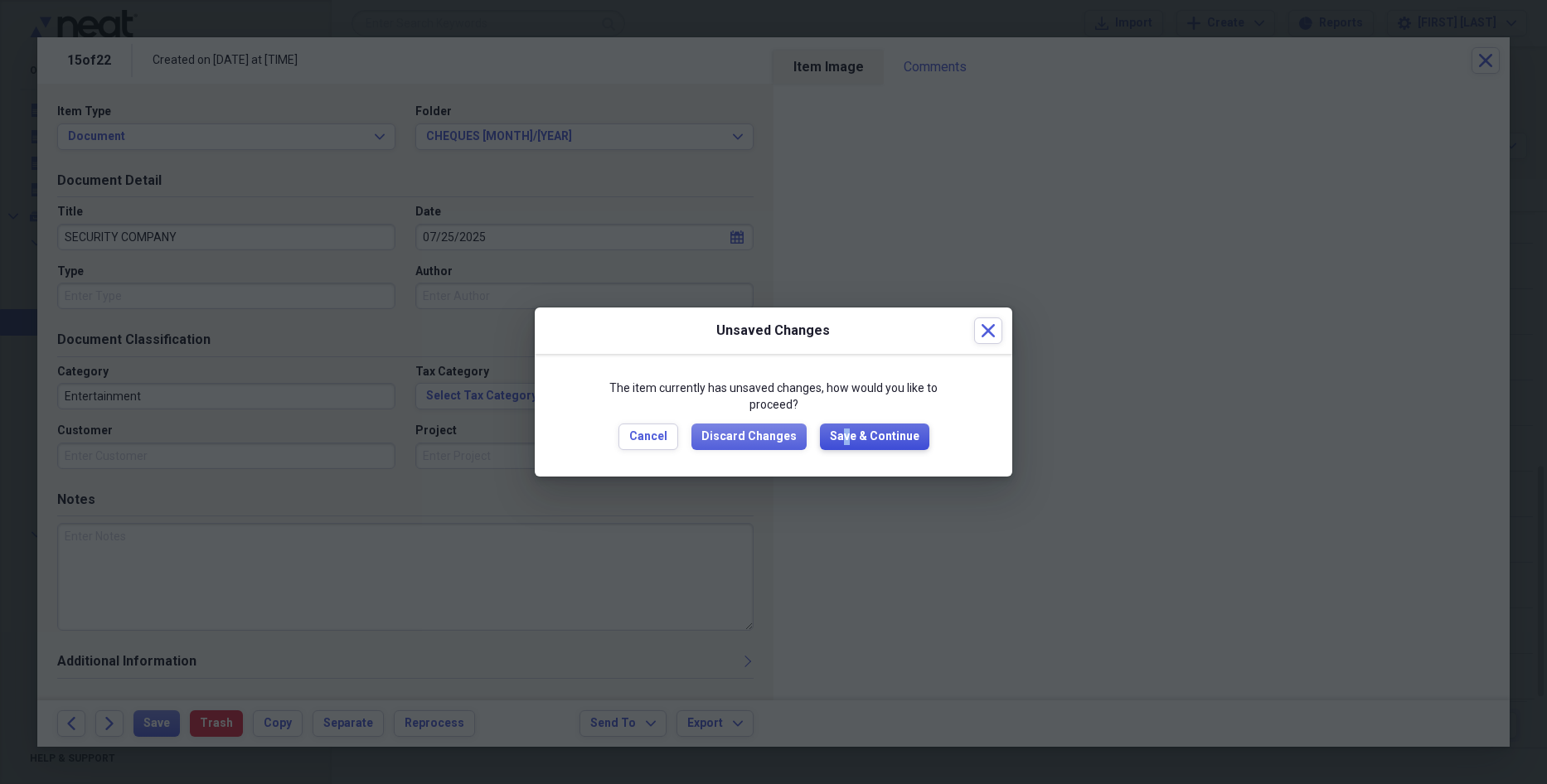 click on "Save & Continue" at bounding box center [875, 437] 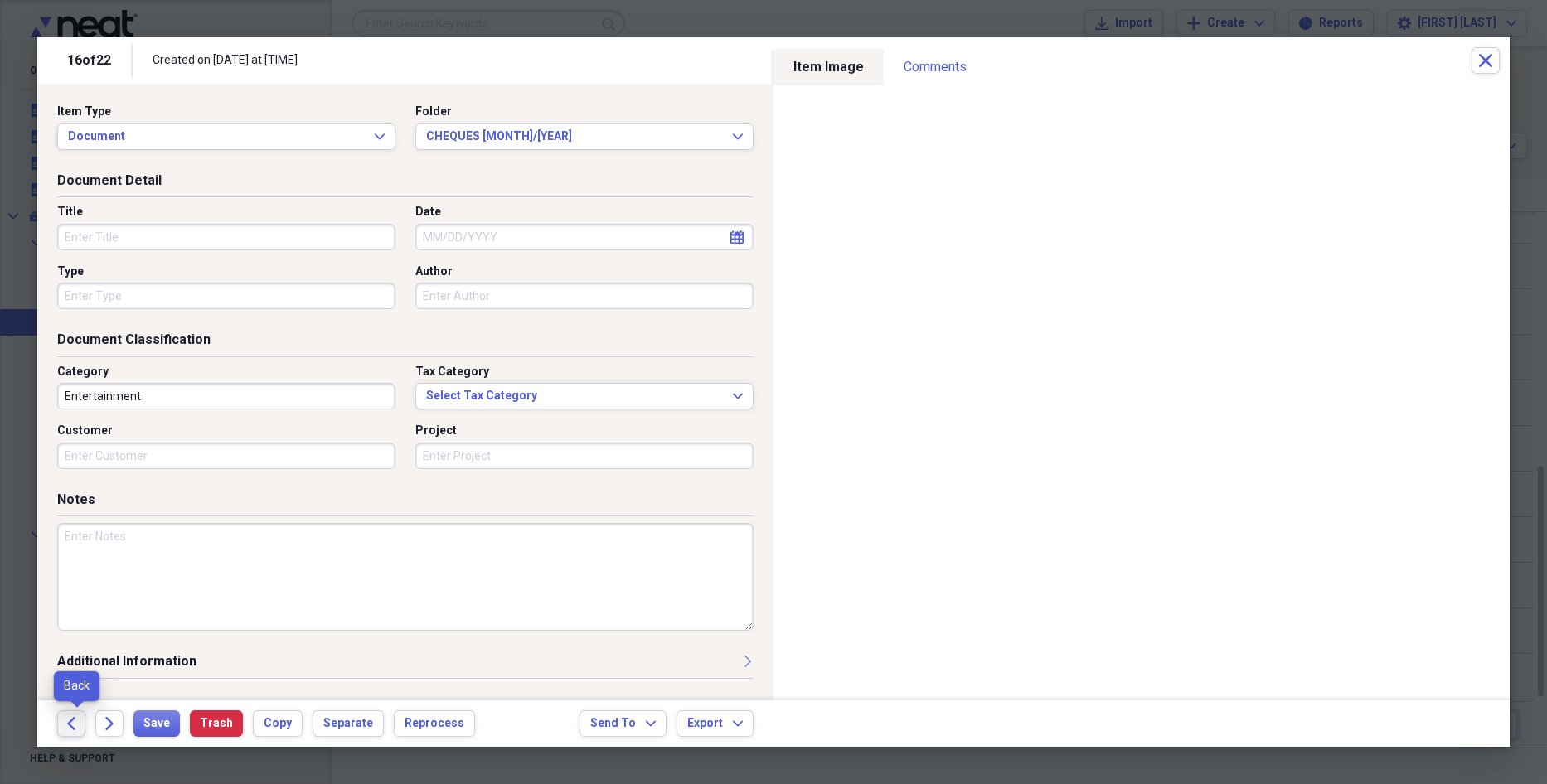 click on "Back" 